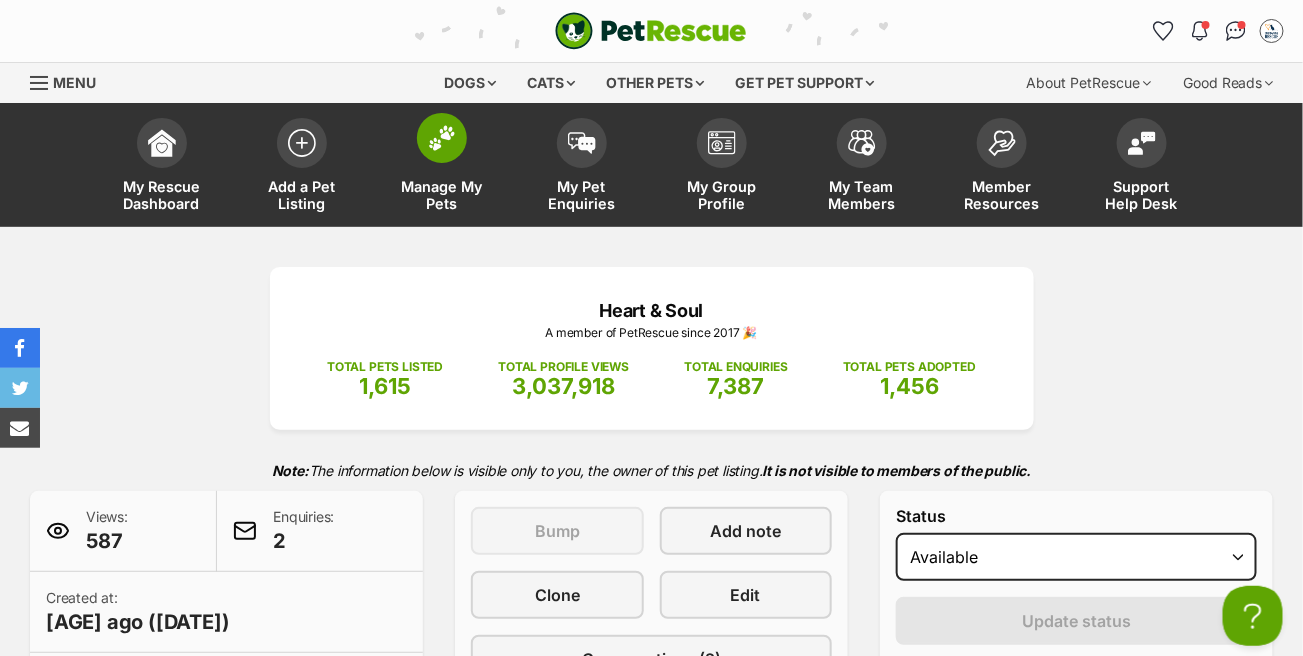 scroll, scrollTop: 0, scrollLeft: 0, axis: both 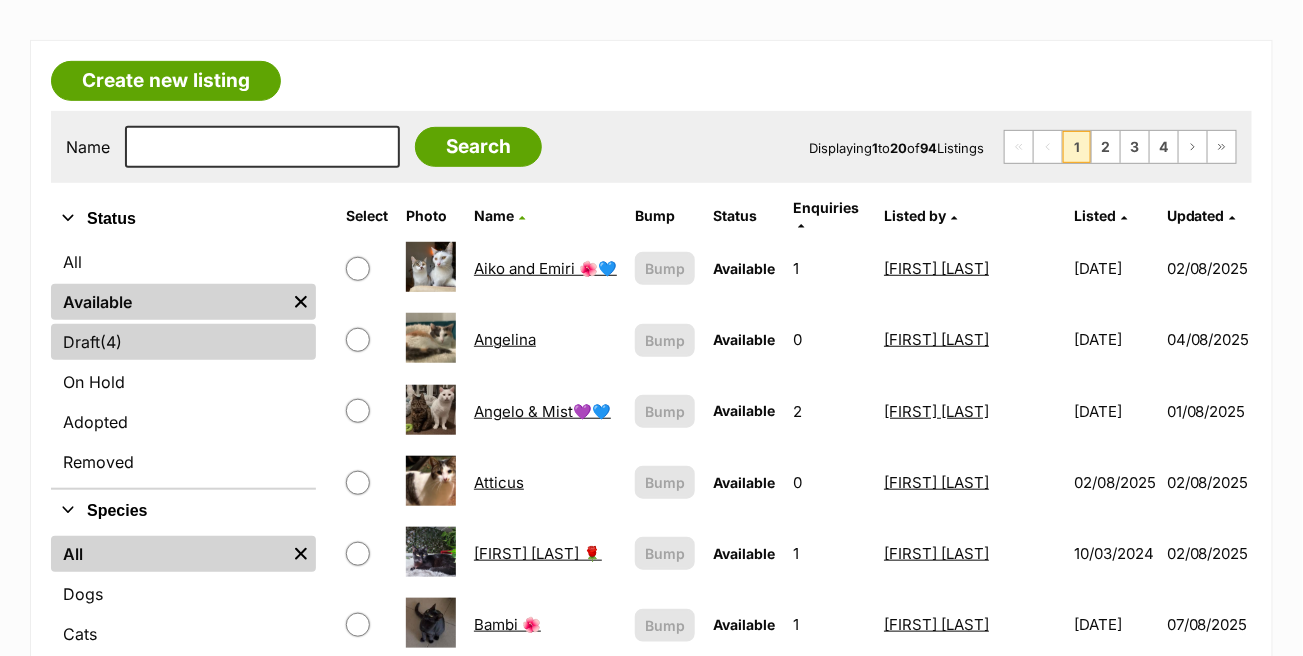 click on "Draft
(4)
Items" at bounding box center (183, 342) 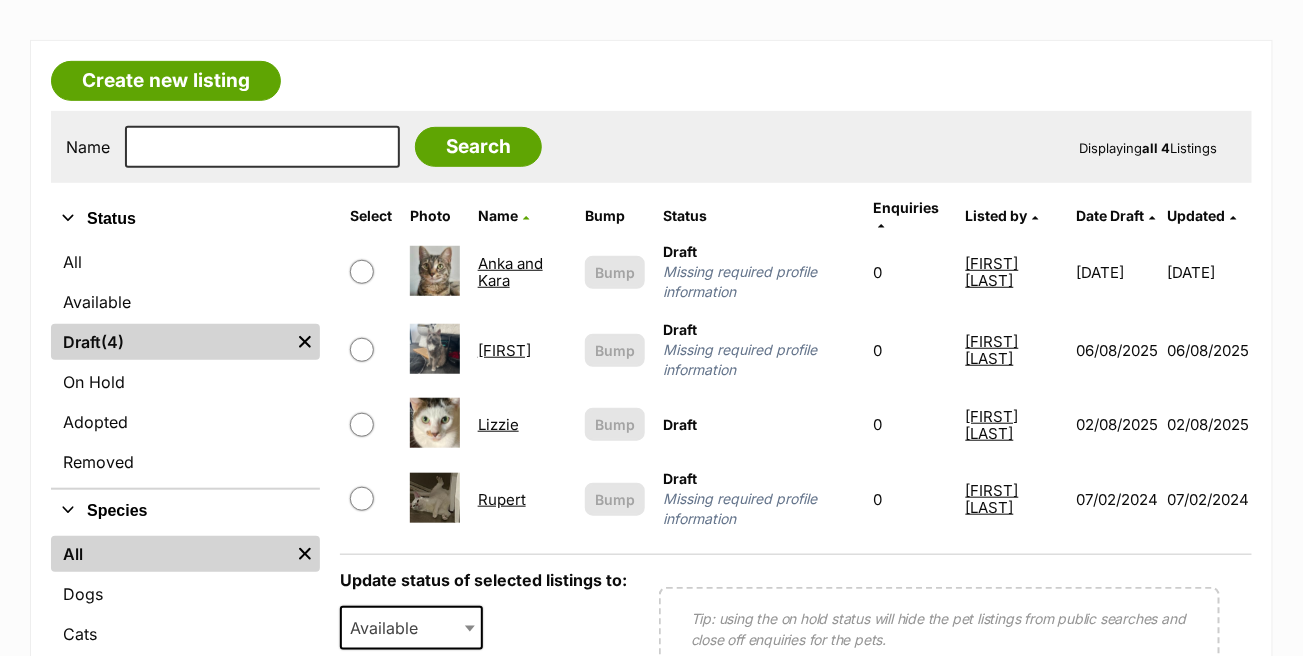 scroll, scrollTop: 300, scrollLeft: 0, axis: vertical 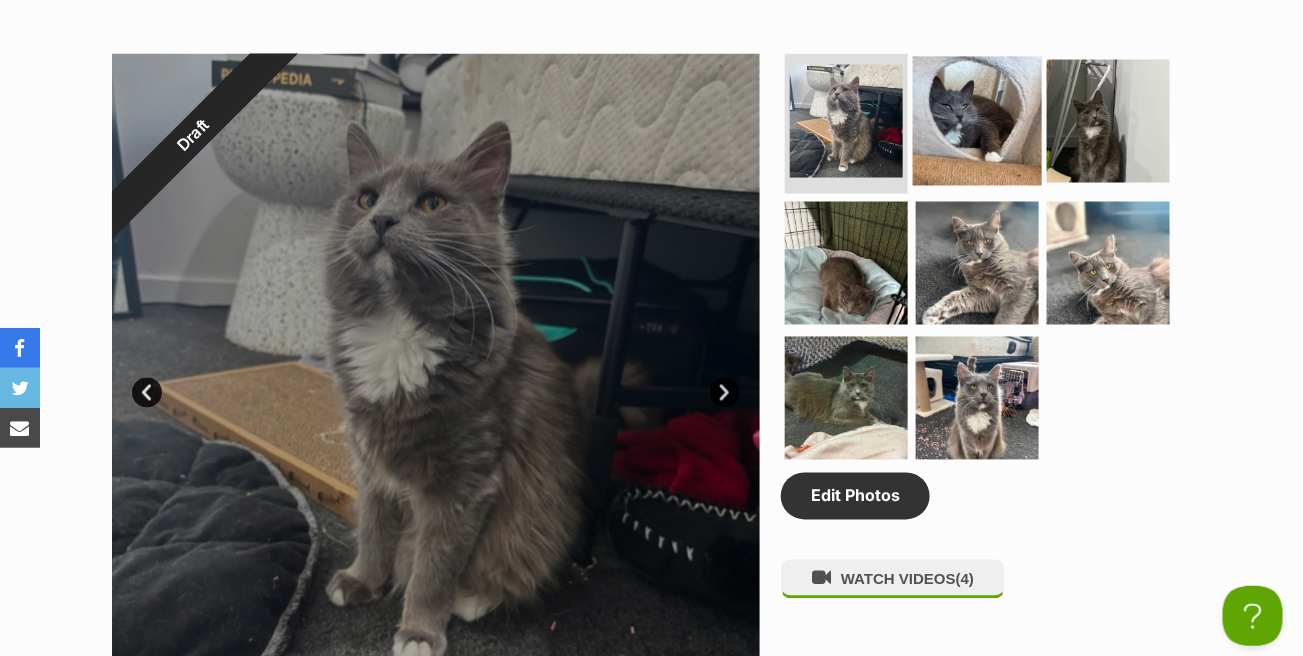 click at bounding box center (977, 121) 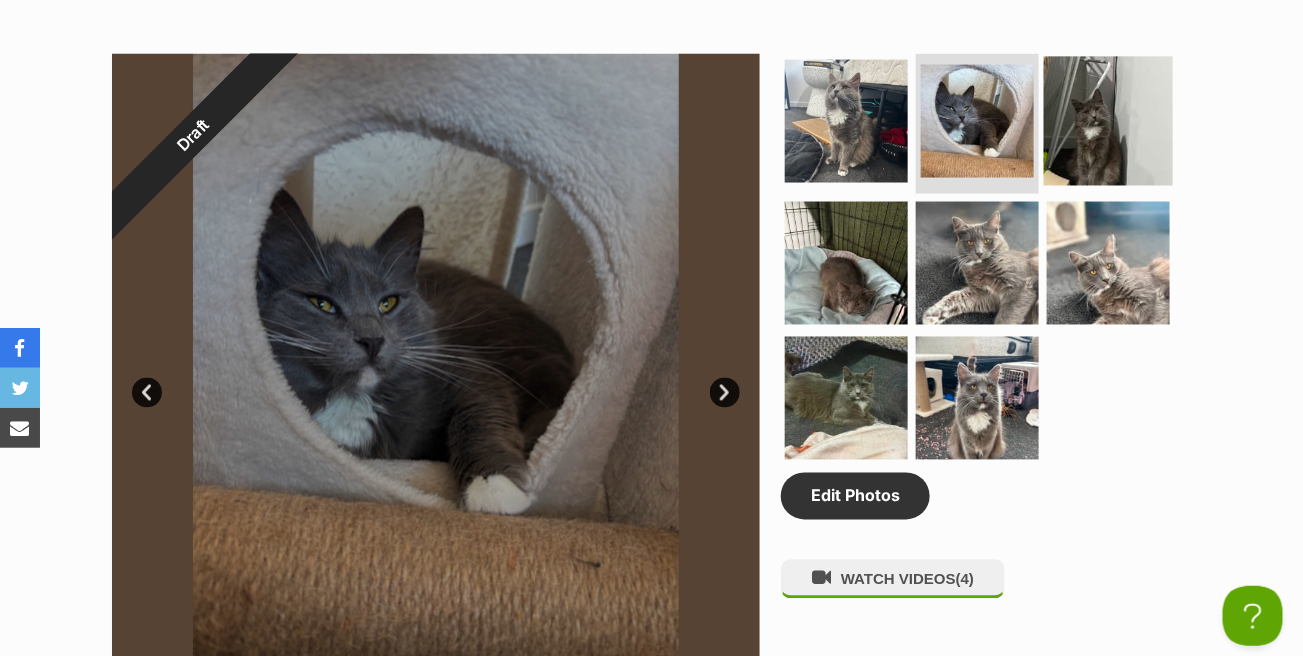 scroll, scrollTop: 0, scrollLeft: 0, axis: both 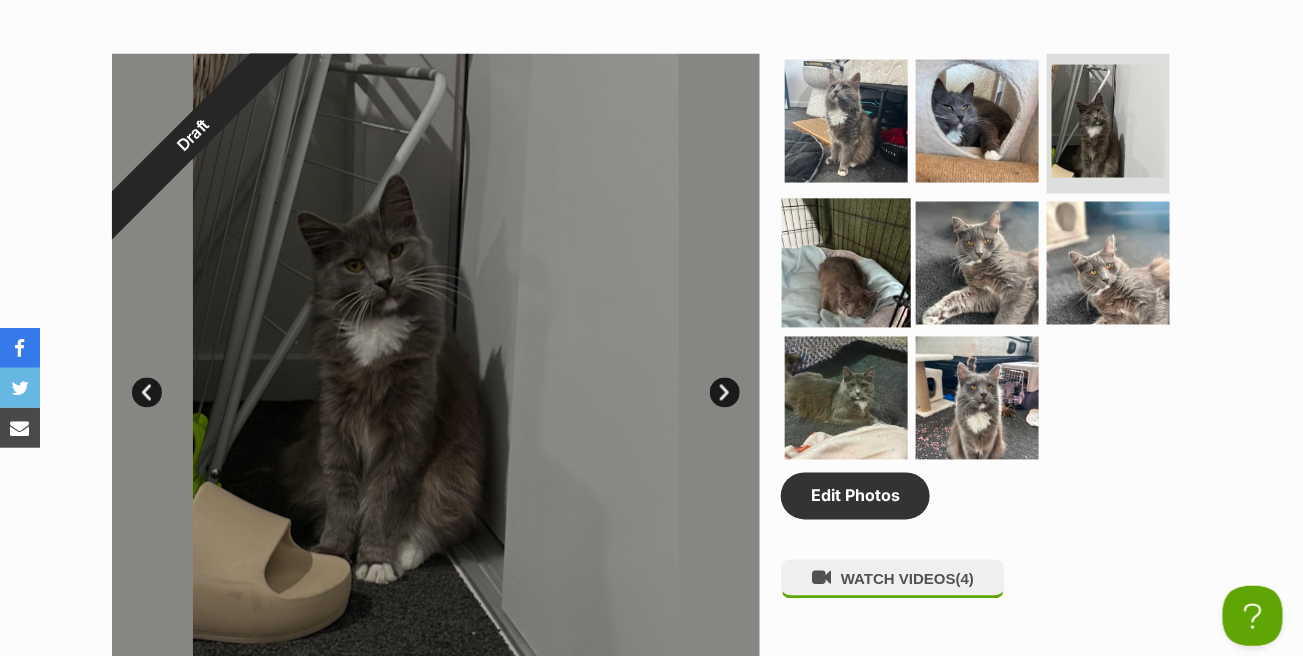 click at bounding box center [846, 262] 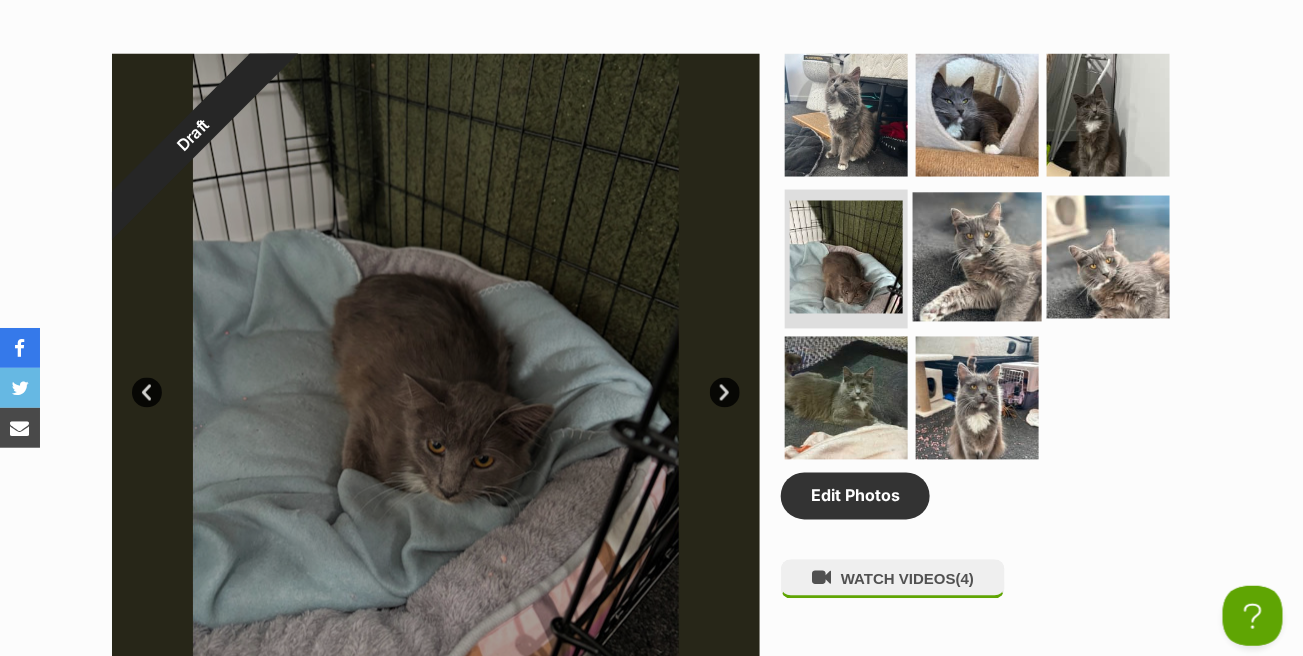 click at bounding box center (977, 256) 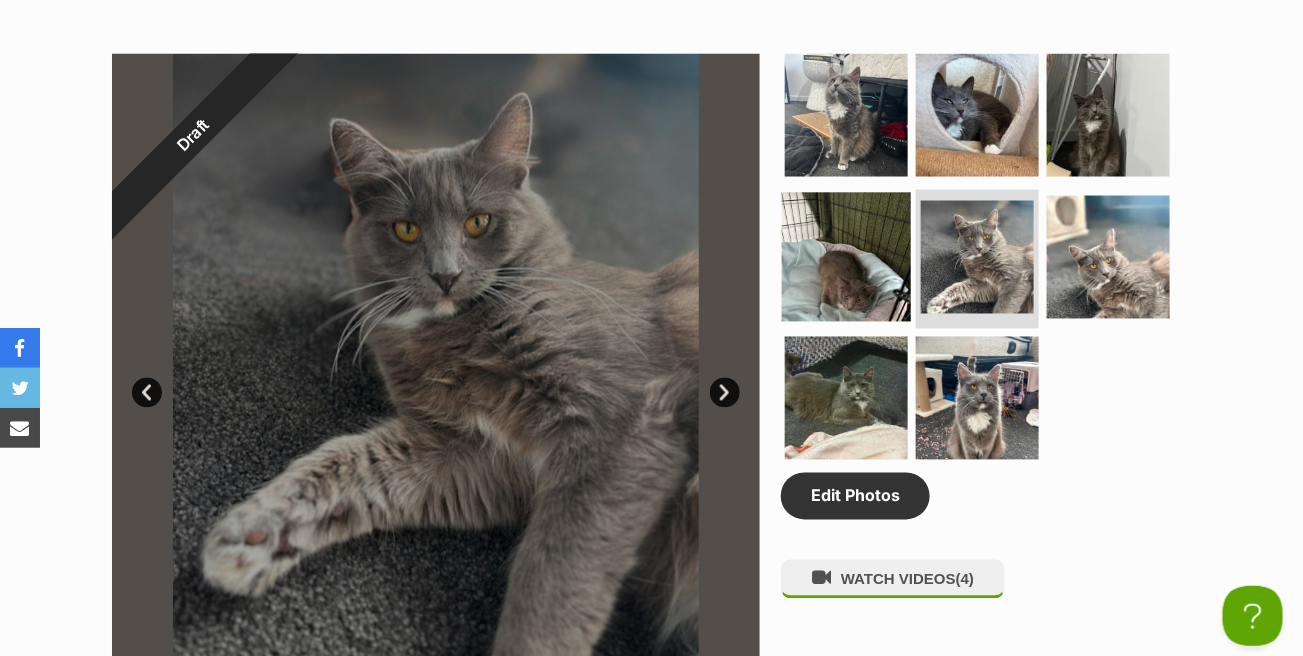 click at bounding box center [846, 256] 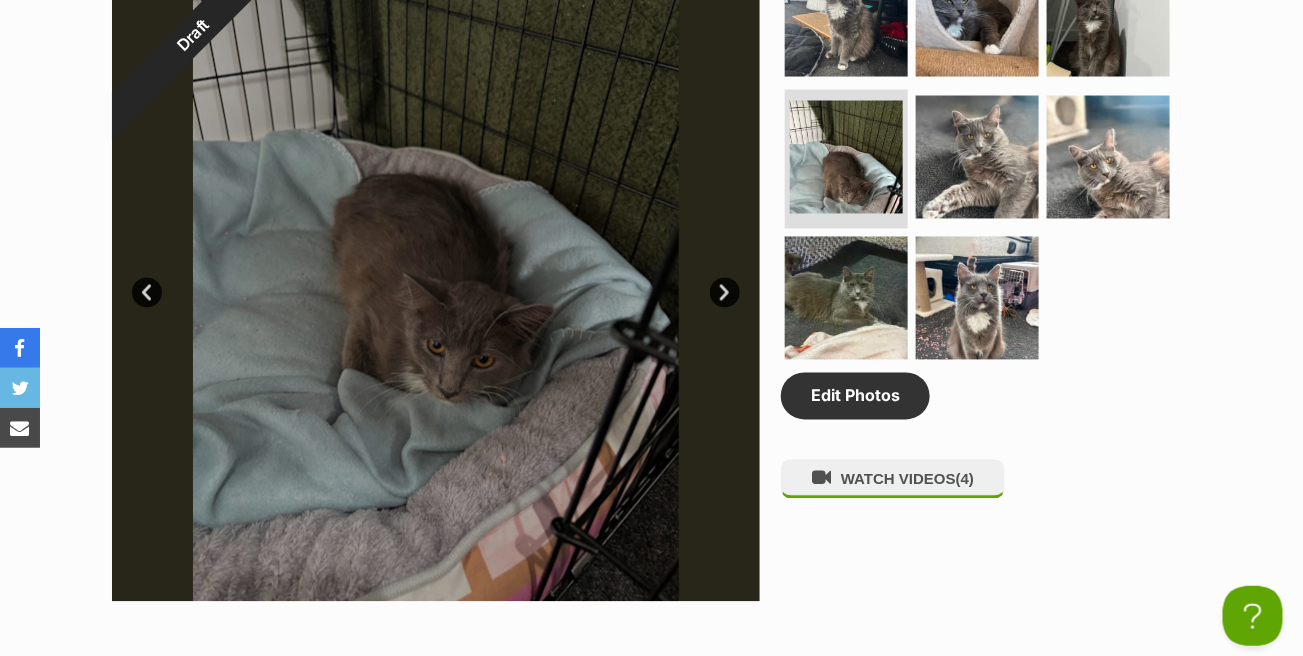 scroll, scrollTop: 1000, scrollLeft: 0, axis: vertical 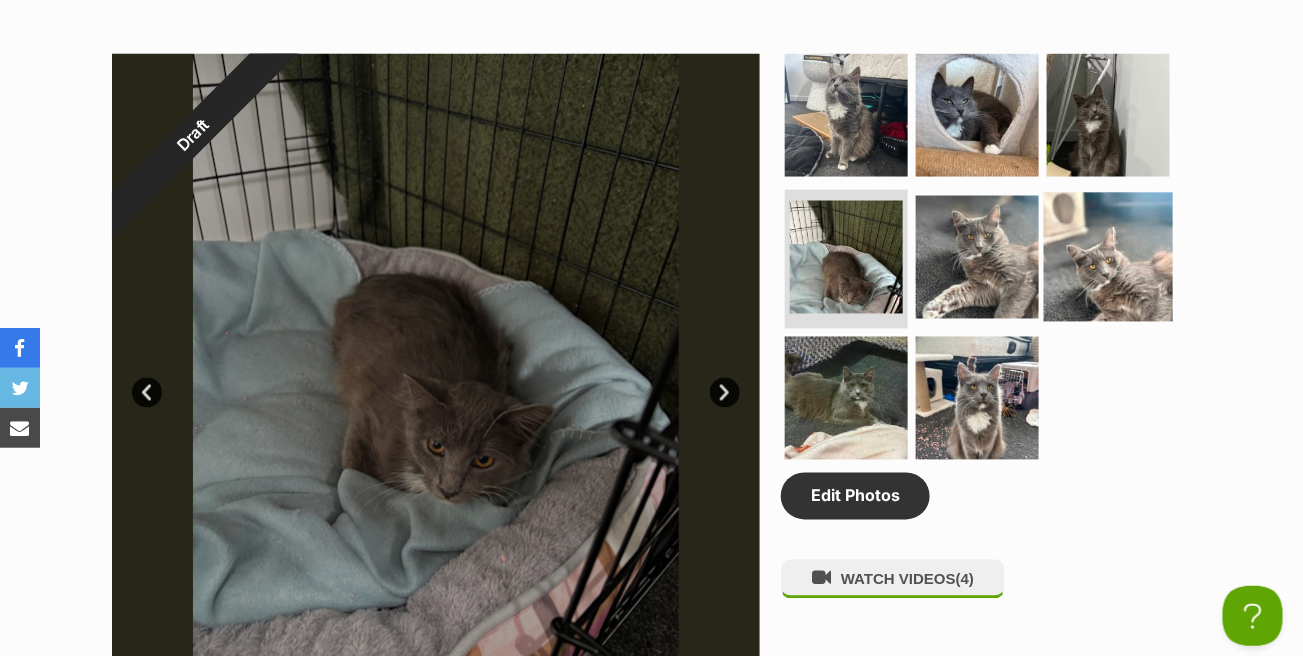 click at bounding box center [1108, 256] 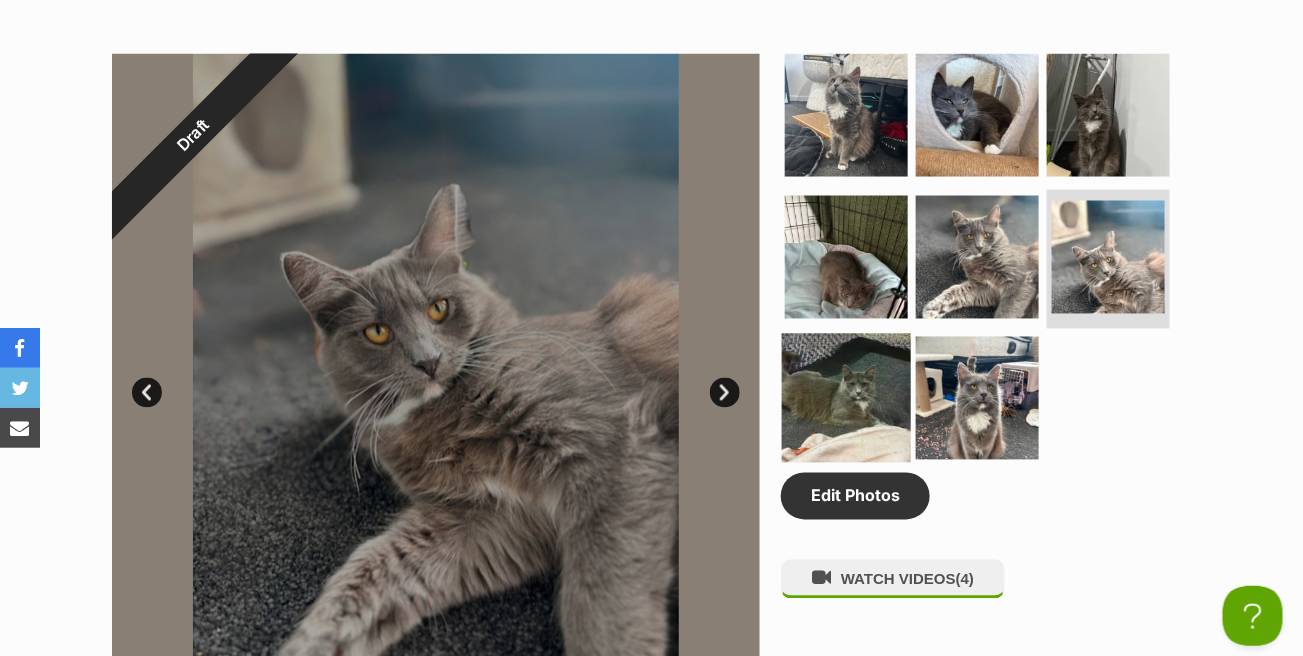 click at bounding box center (846, 398) 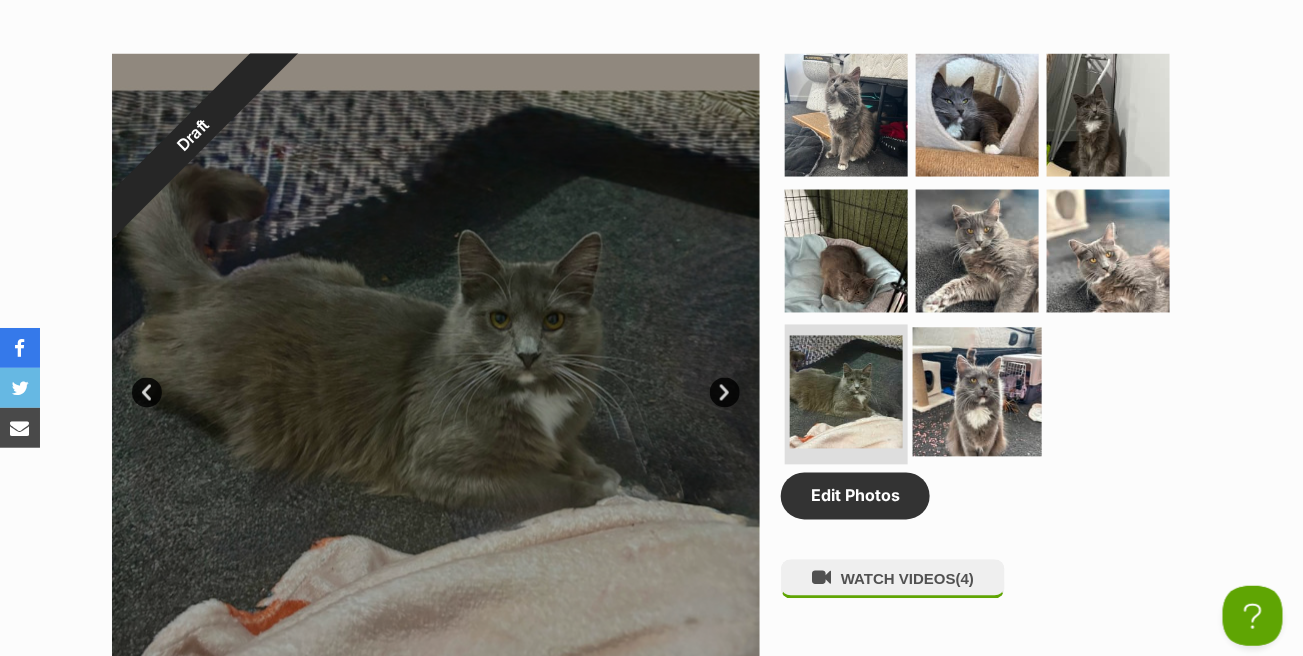 click at bounding box center [977, 392] 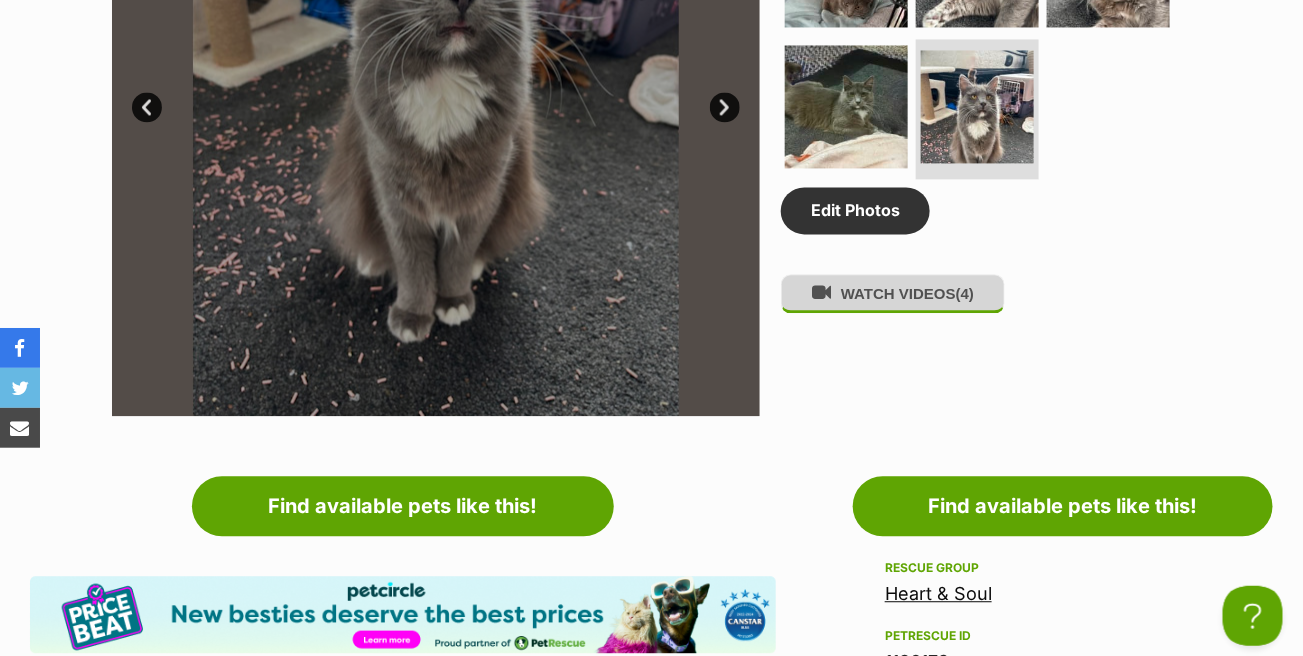 scroll, scrollTop: 1000, scrollLeft: 0, axis: vertical 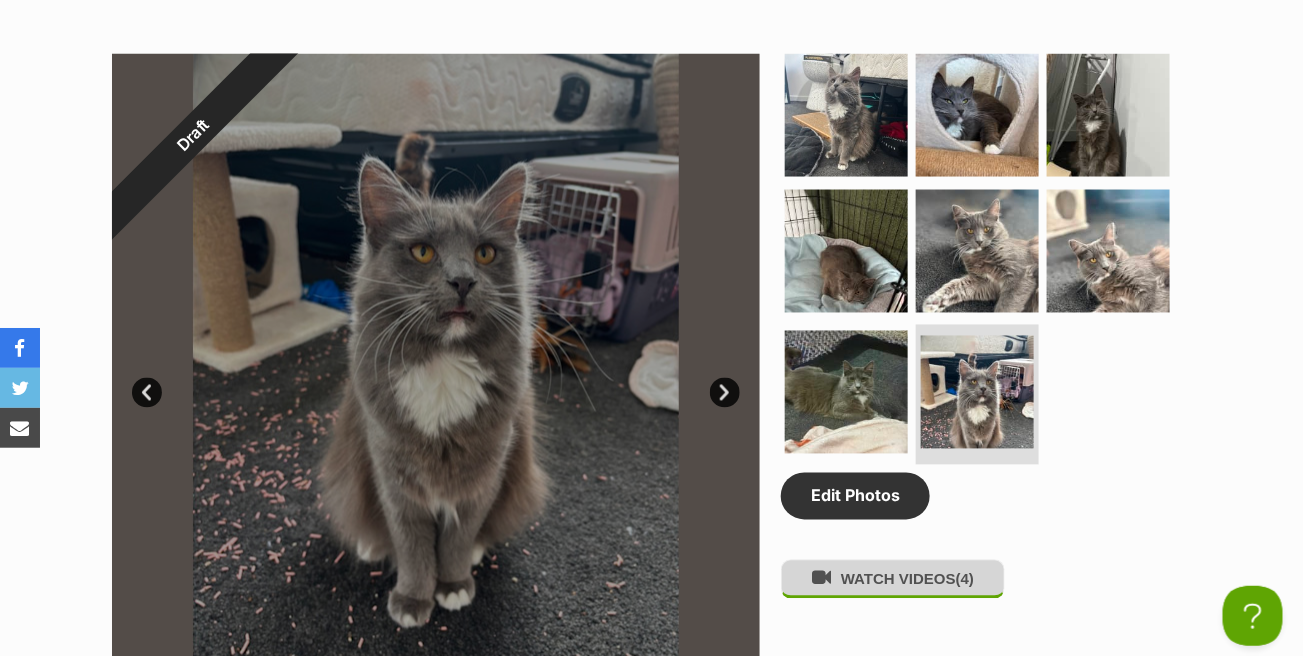 click on "WATCH VIDEOS
(4)" at bounding box center (893, 579) 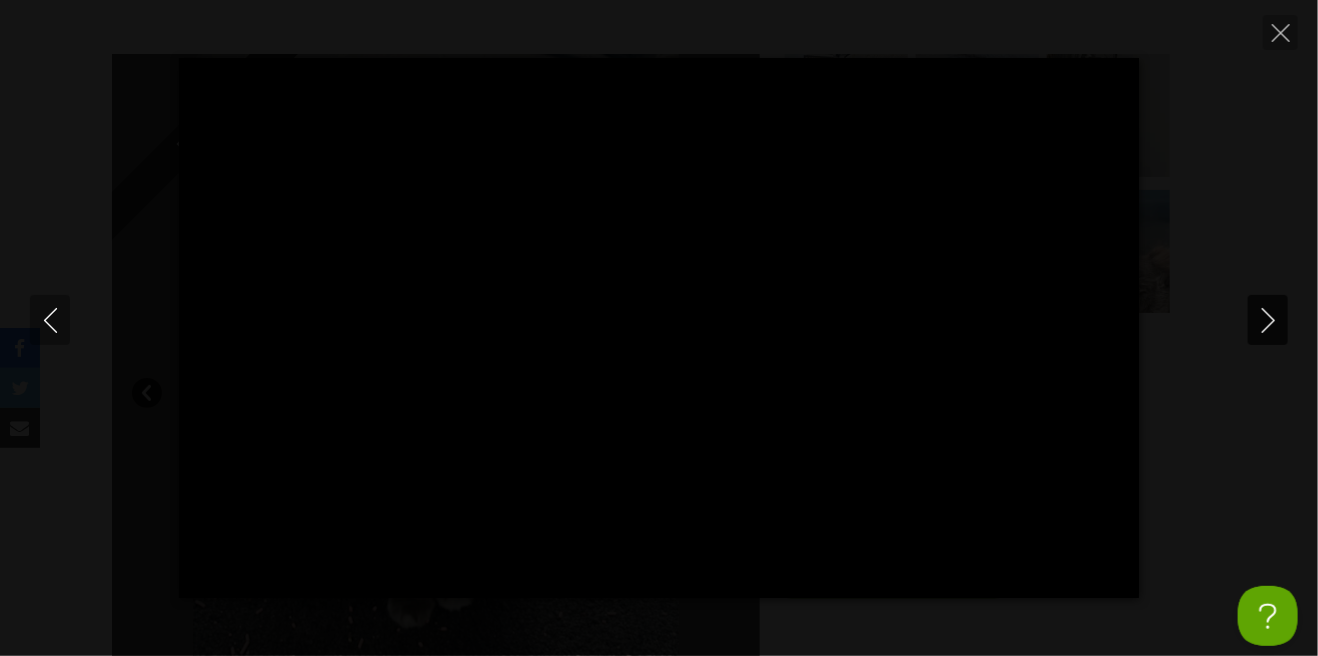 click 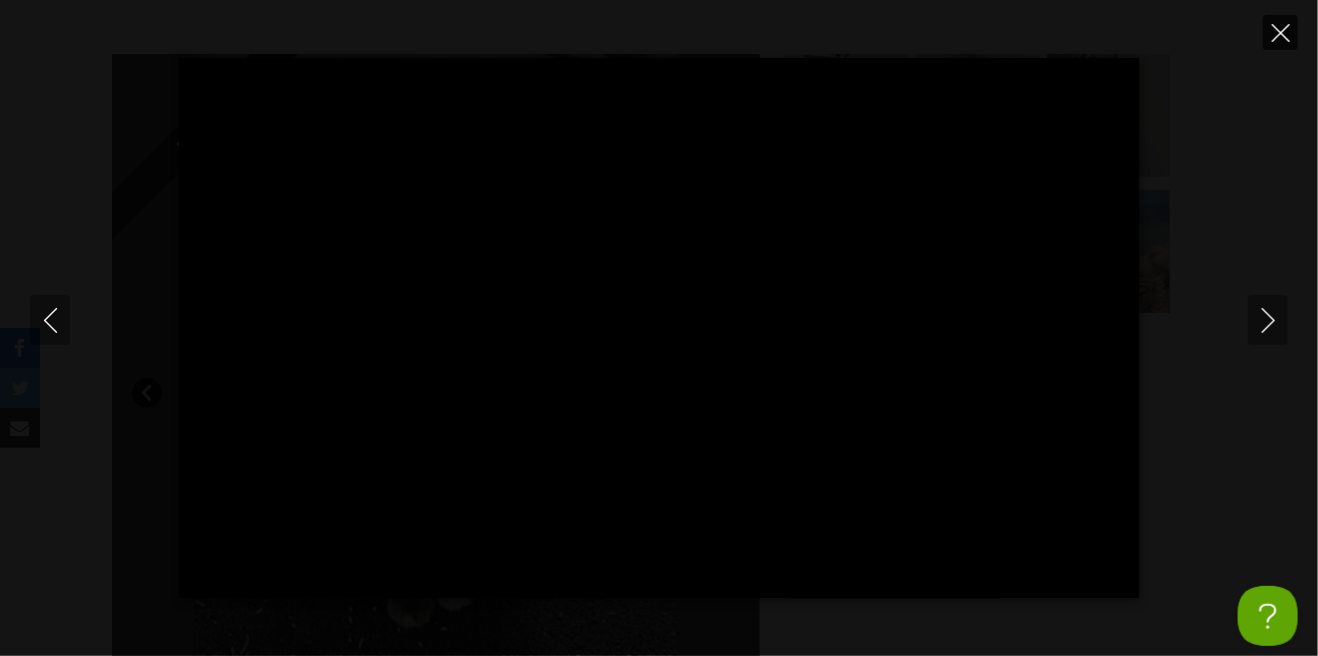 click 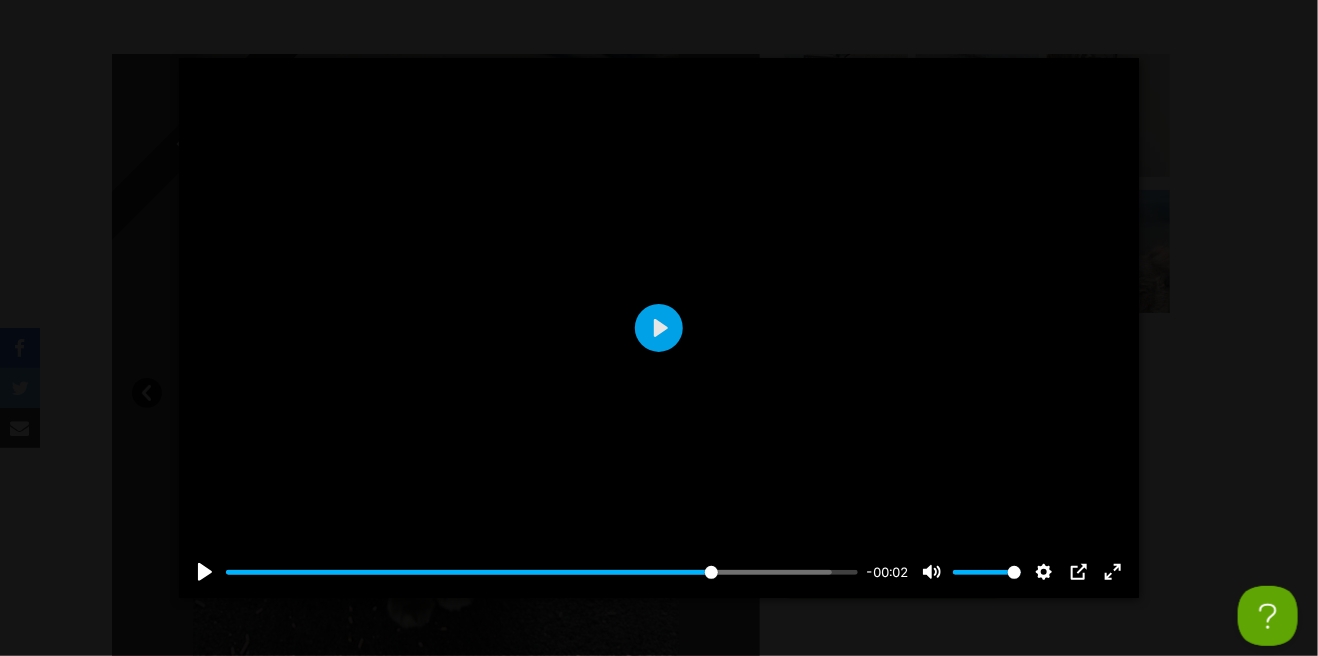 type on "75.99" 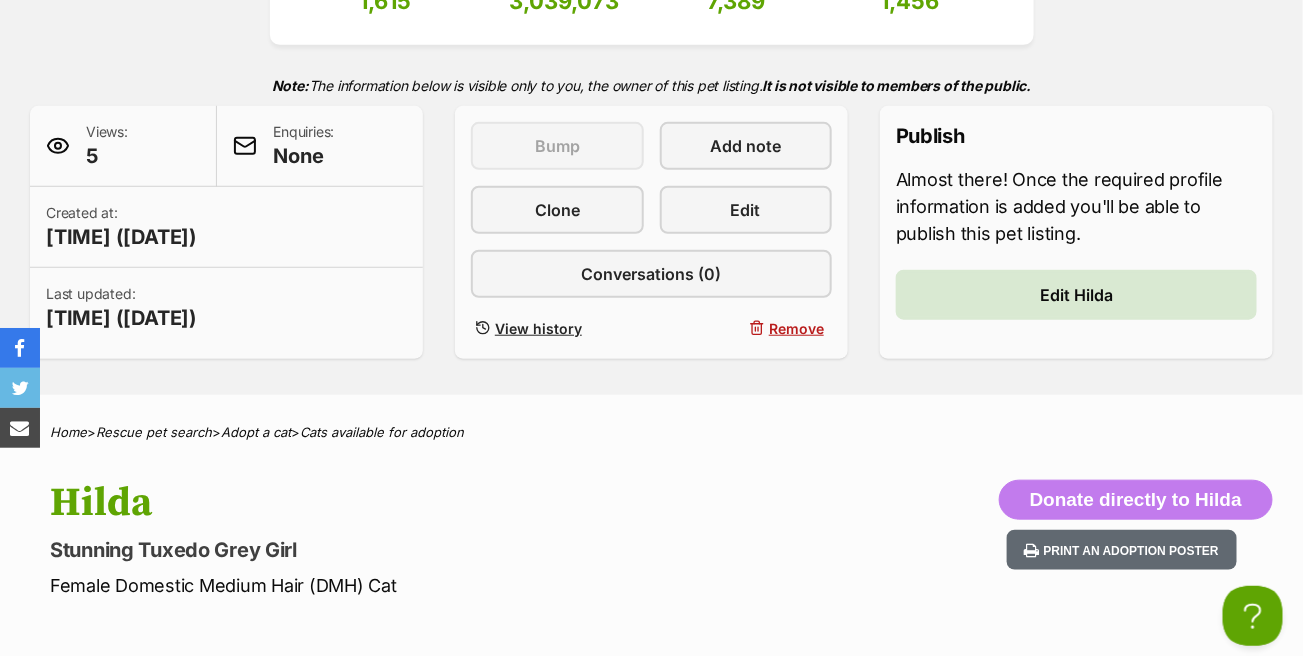 scroll, scrollTop: 300, scrollLeft: 0, axis: vertical 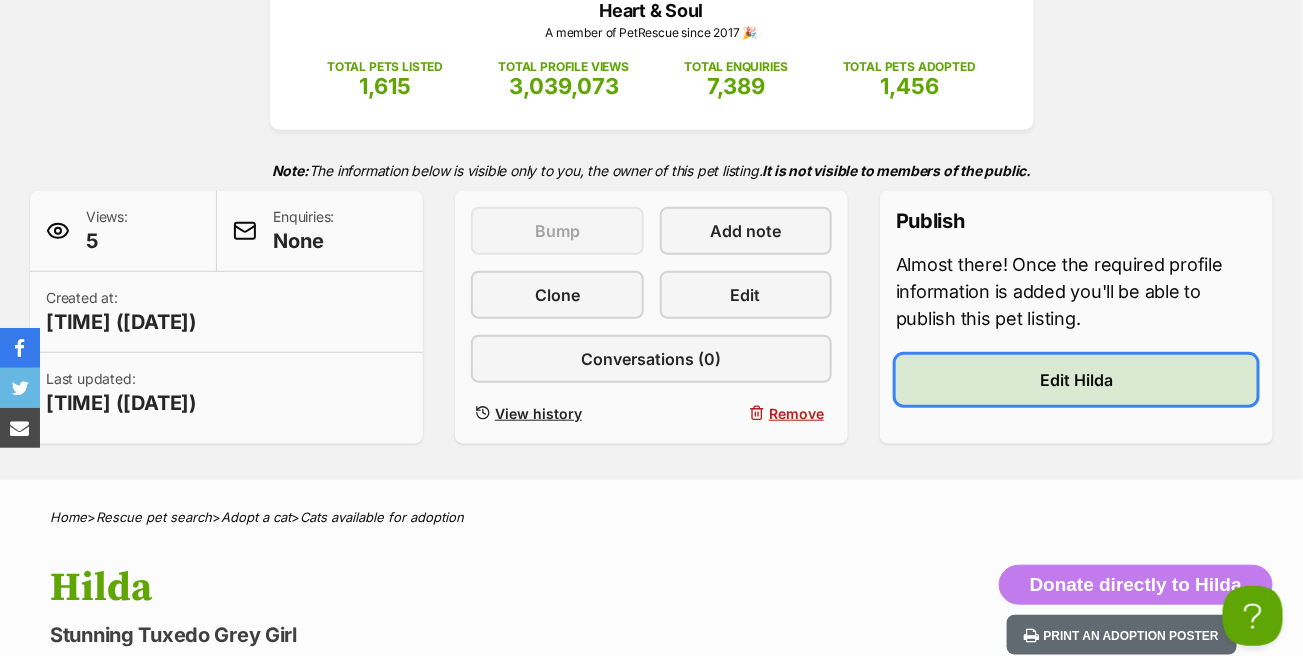 click on "Edit Hilda" at bounding box center [1076, 380] 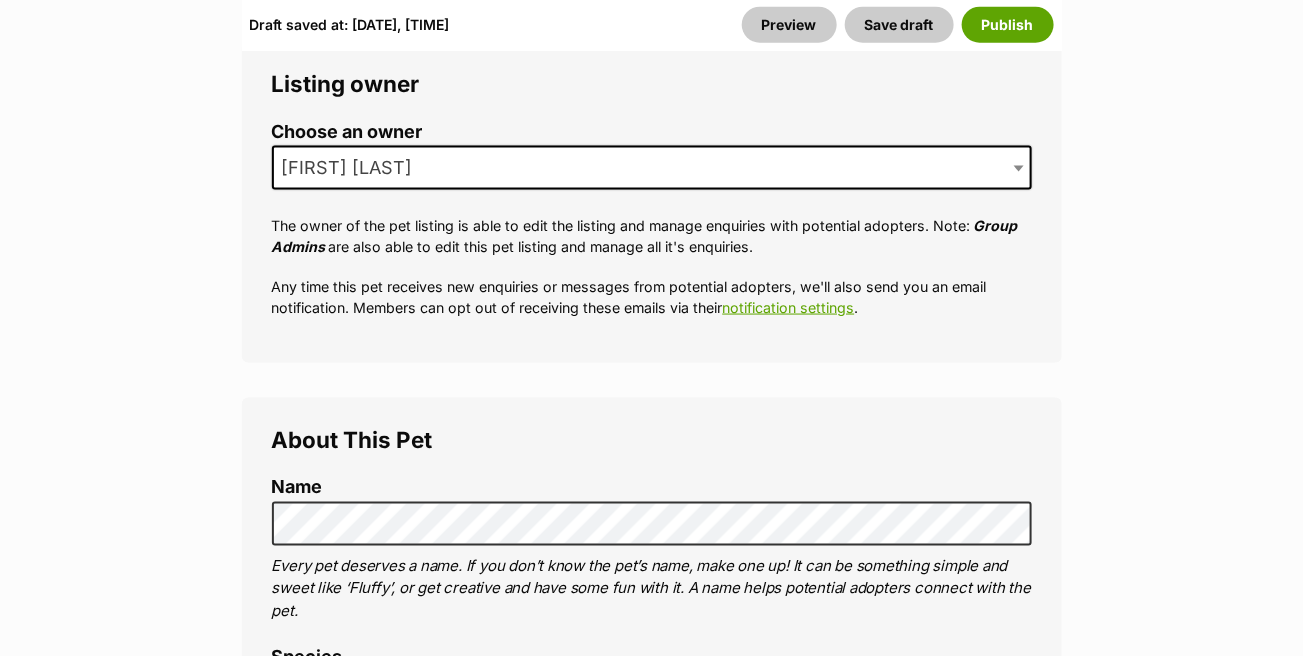 scroll, scrollTop: 800, scrollLeft: 0, axis: vertical 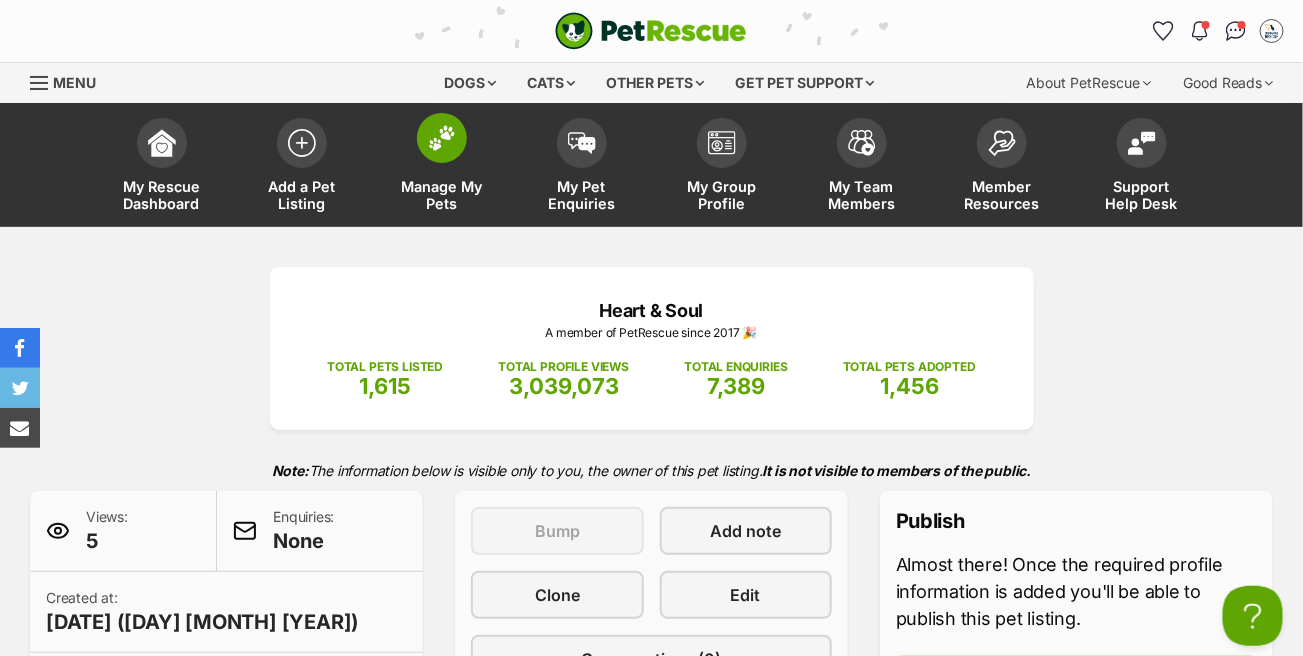 click at bounding box center (442, 138) 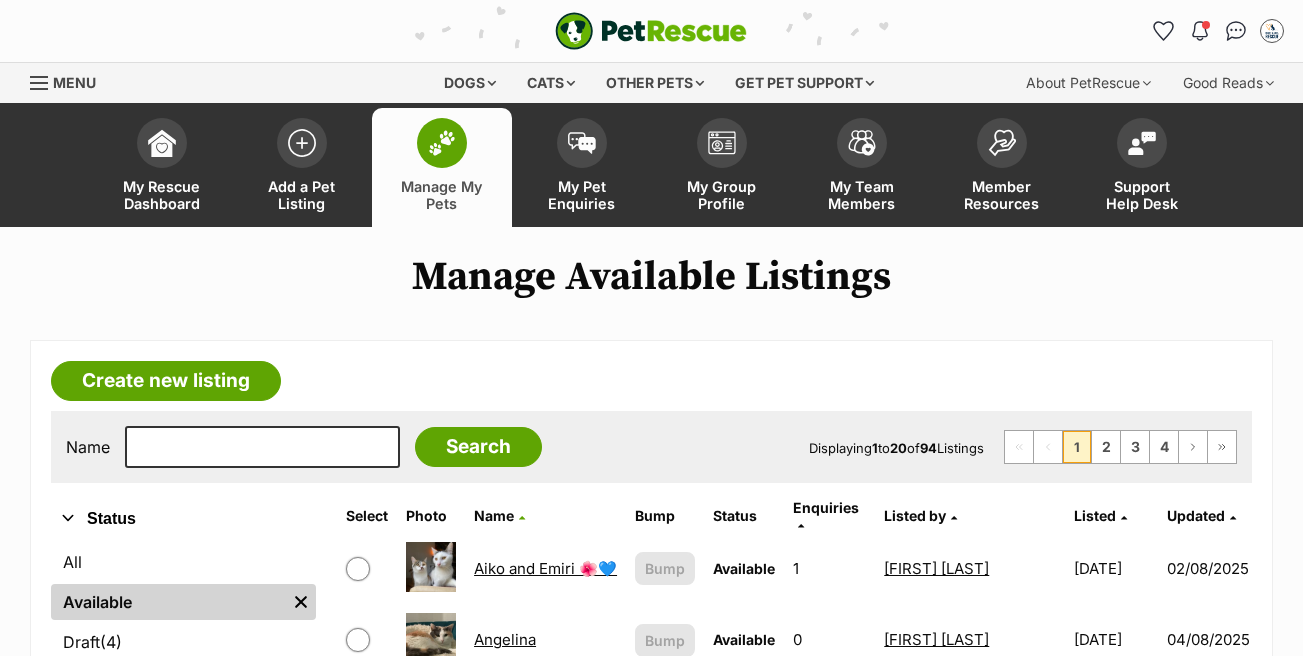 scroll, scrollTop: 300, scrollLeft: 0, axis: vertical 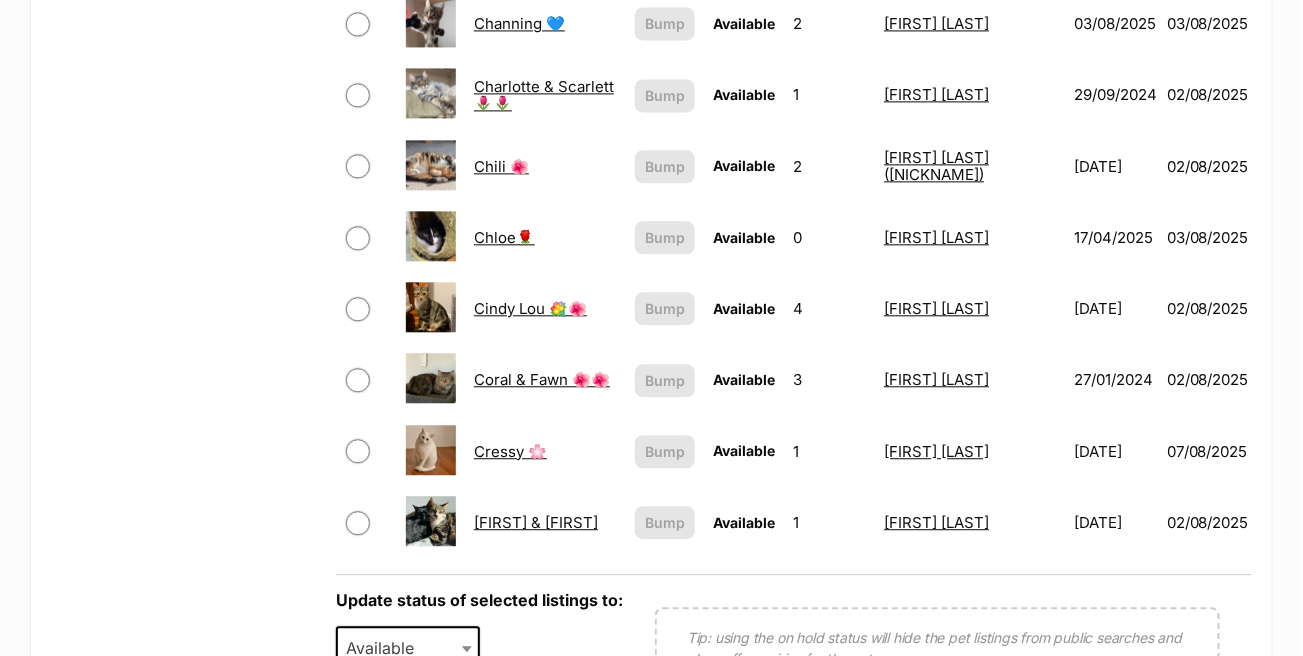 click on "Chili 🌺" at bounding box center [501, 166] 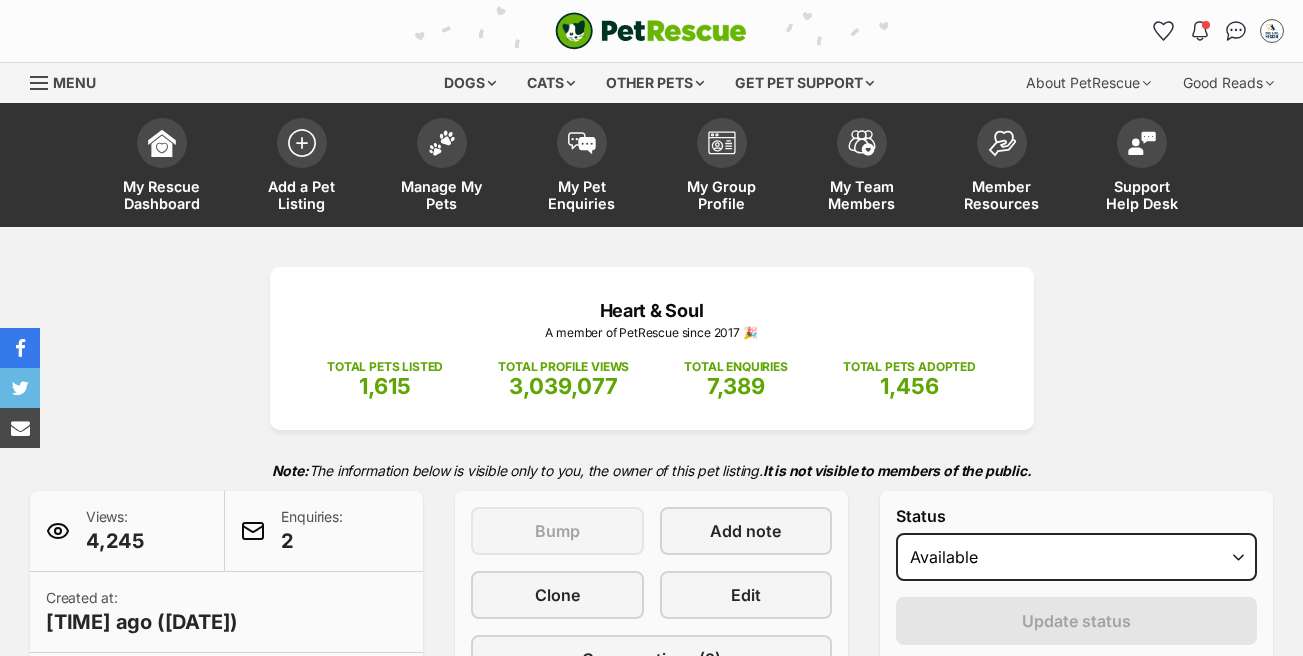 scroll, scrollTop: 0, scrollLeft: 0, axis: both 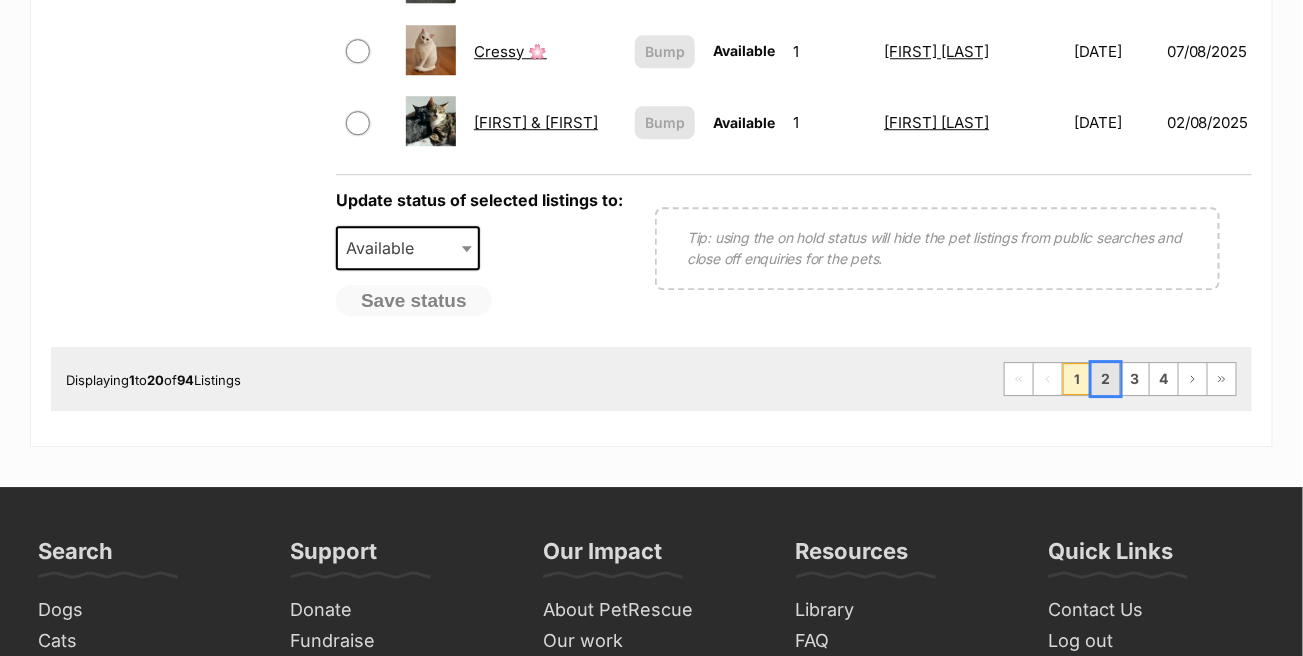 click on "2" at bounding box center [1106, 379] 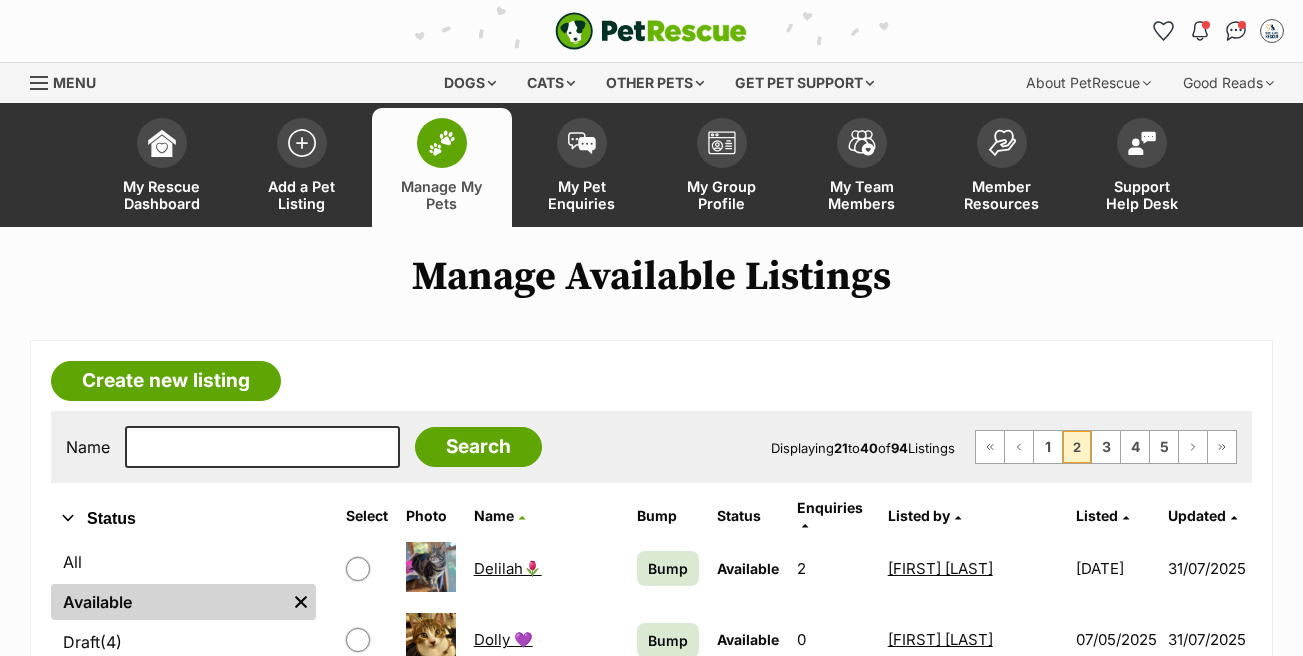 scroll, scrollTop: 200, scrollLeft: 0, axis: vertical 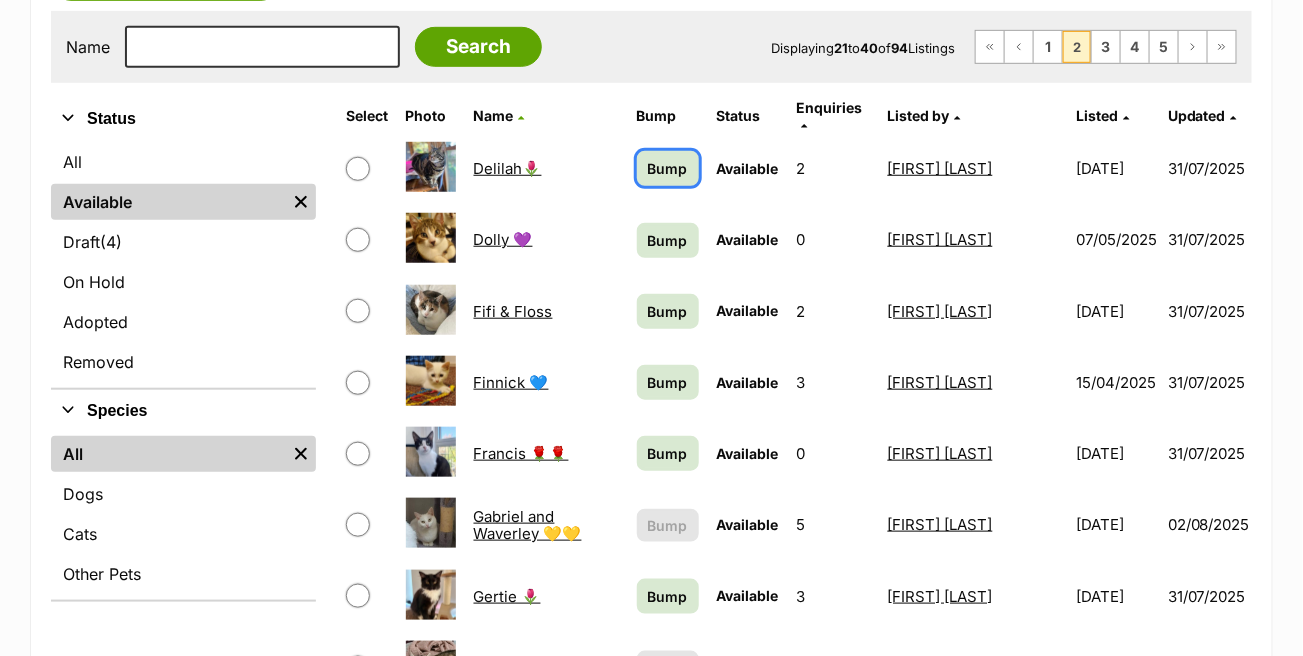 click on "Bump" at bounding box center [668, 168] 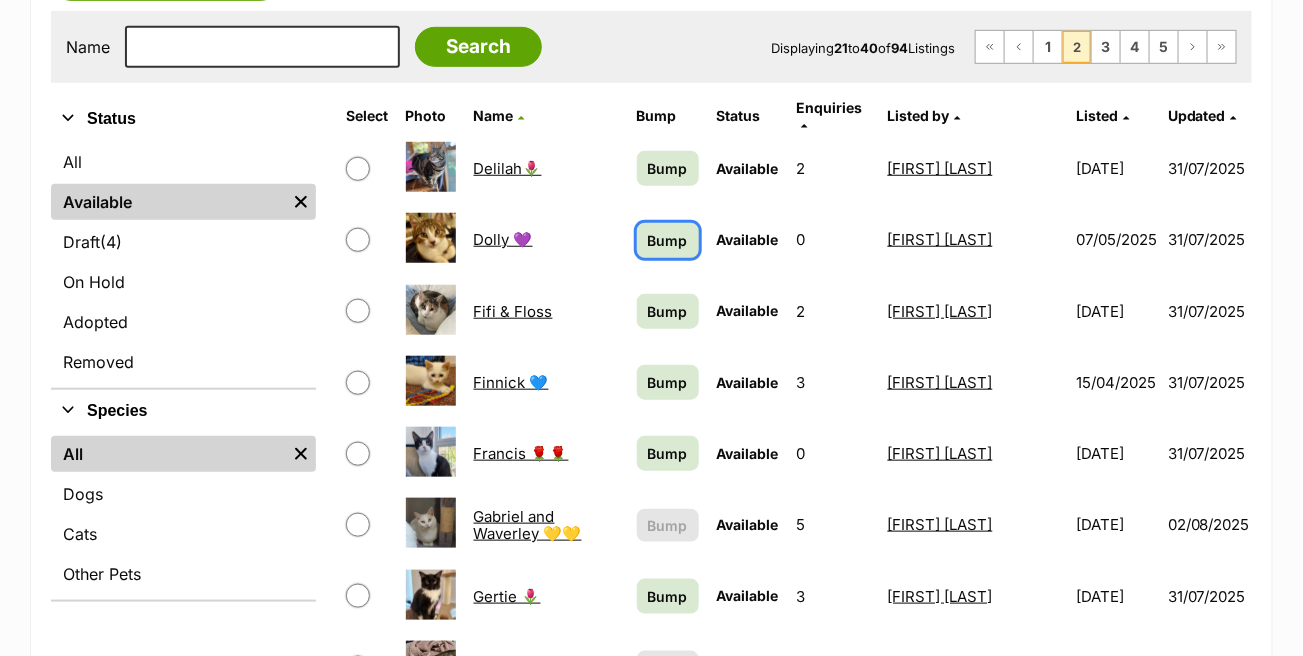 click on "Bump" at bounding box center (668, 240) 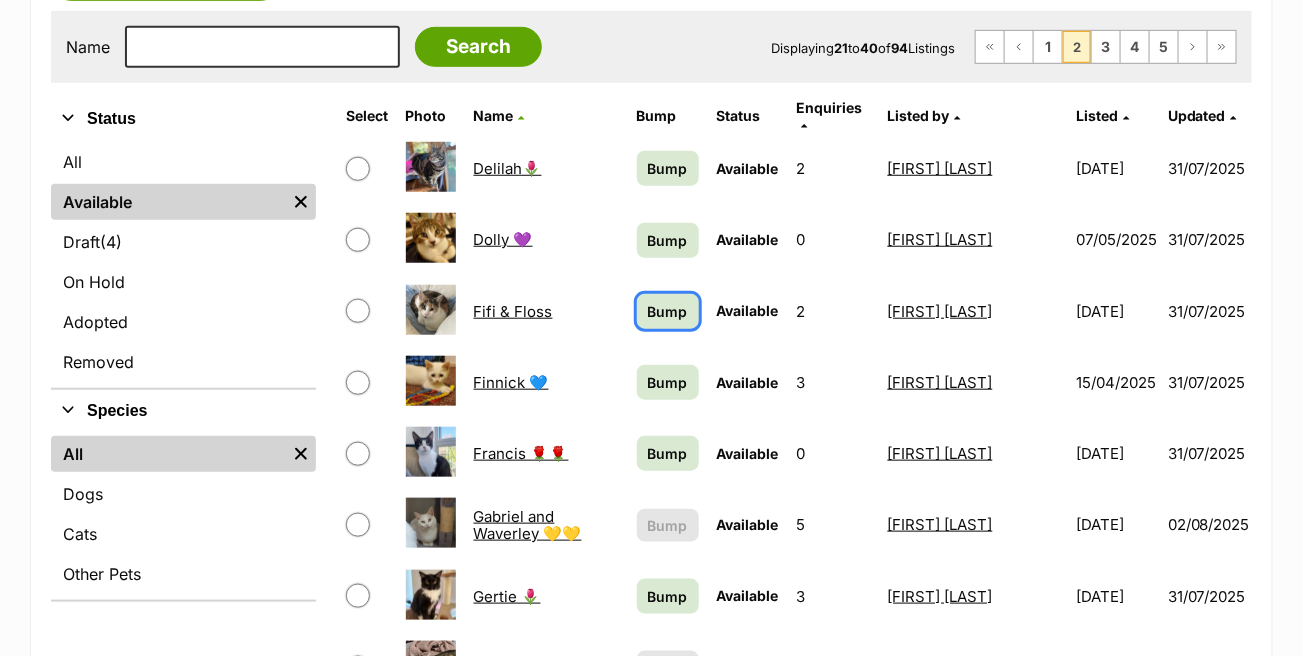 drag, startPoint x: 694, startPoint y: 306, endPoint x: 695, endPoint y: 326, distance: 20.024984 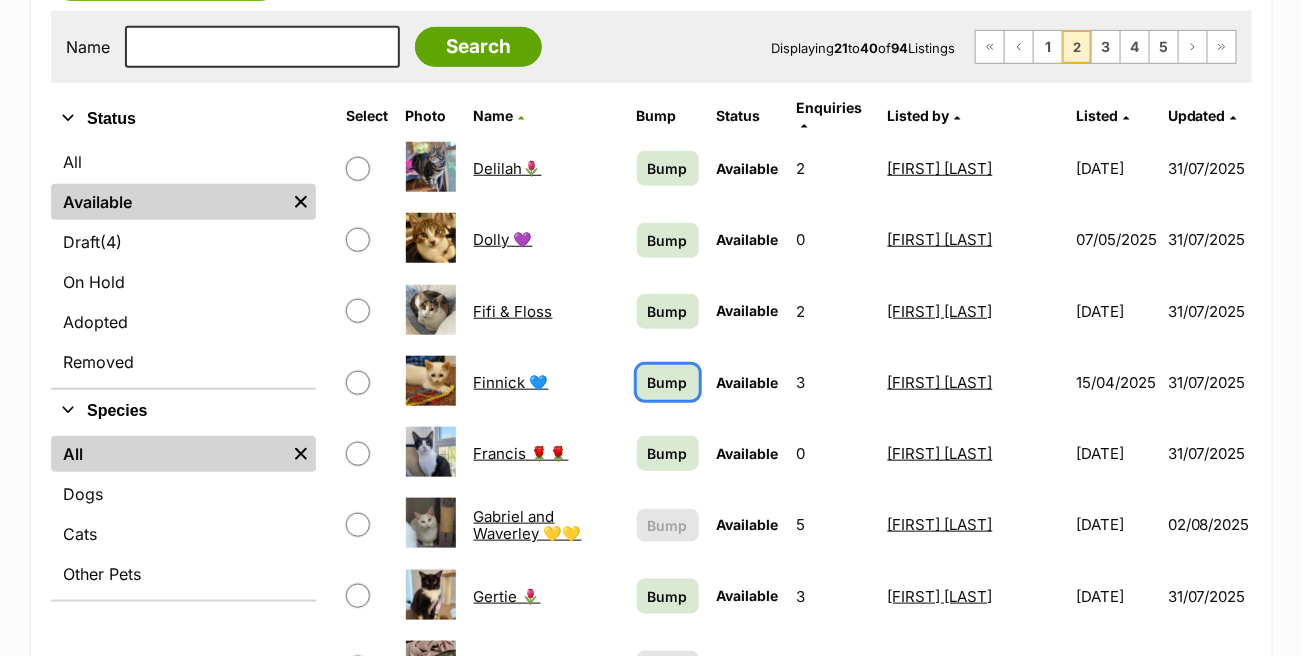 click on "Bump" at bounding box center [668, 382] 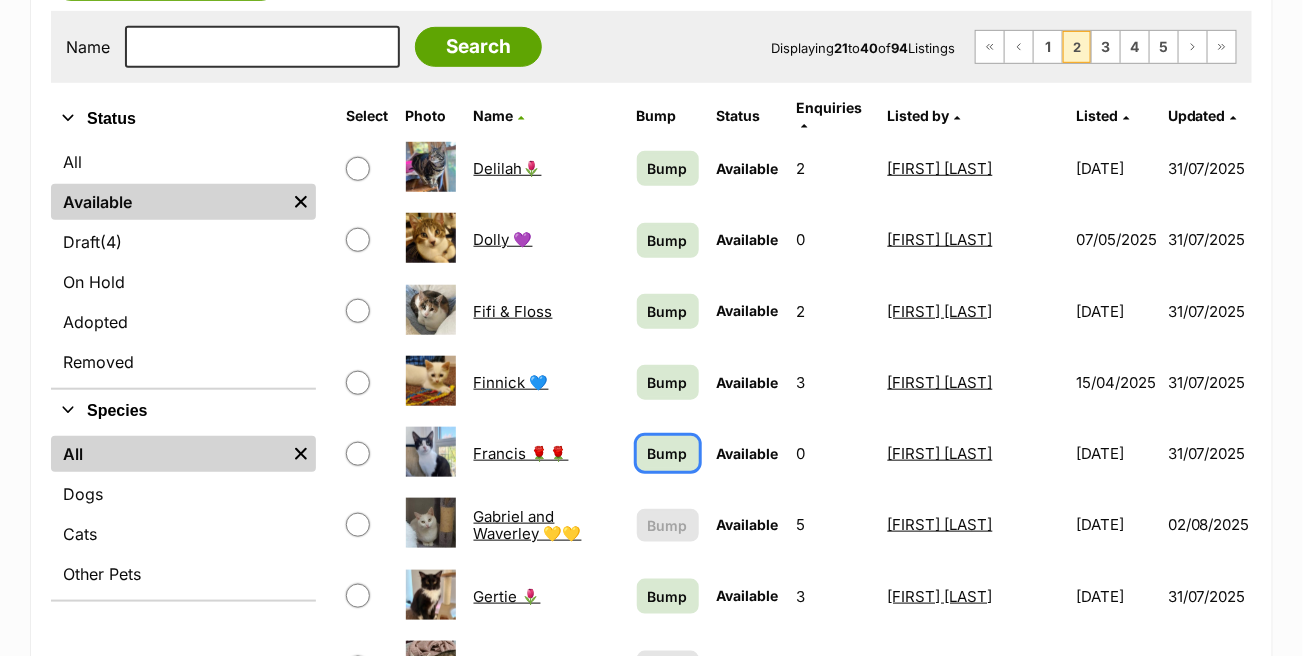 click on "Bump" at bounding box center [668, 453] 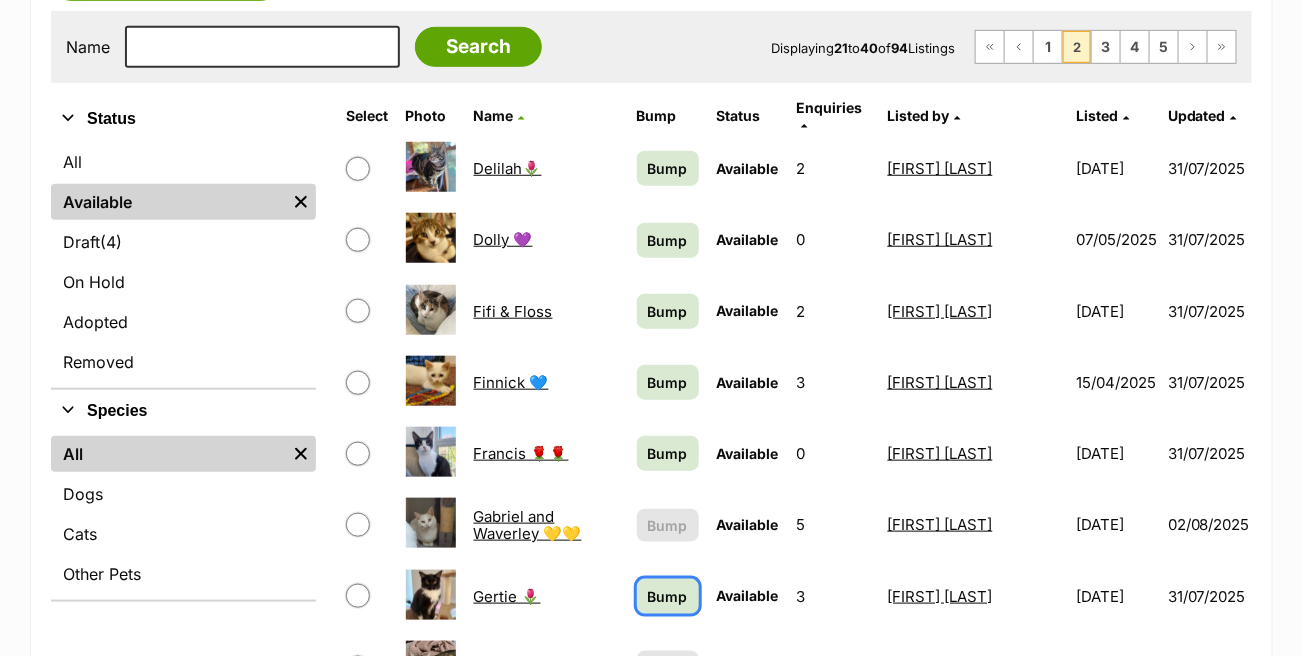 click on "Bump" at bounding box center [668, 596] 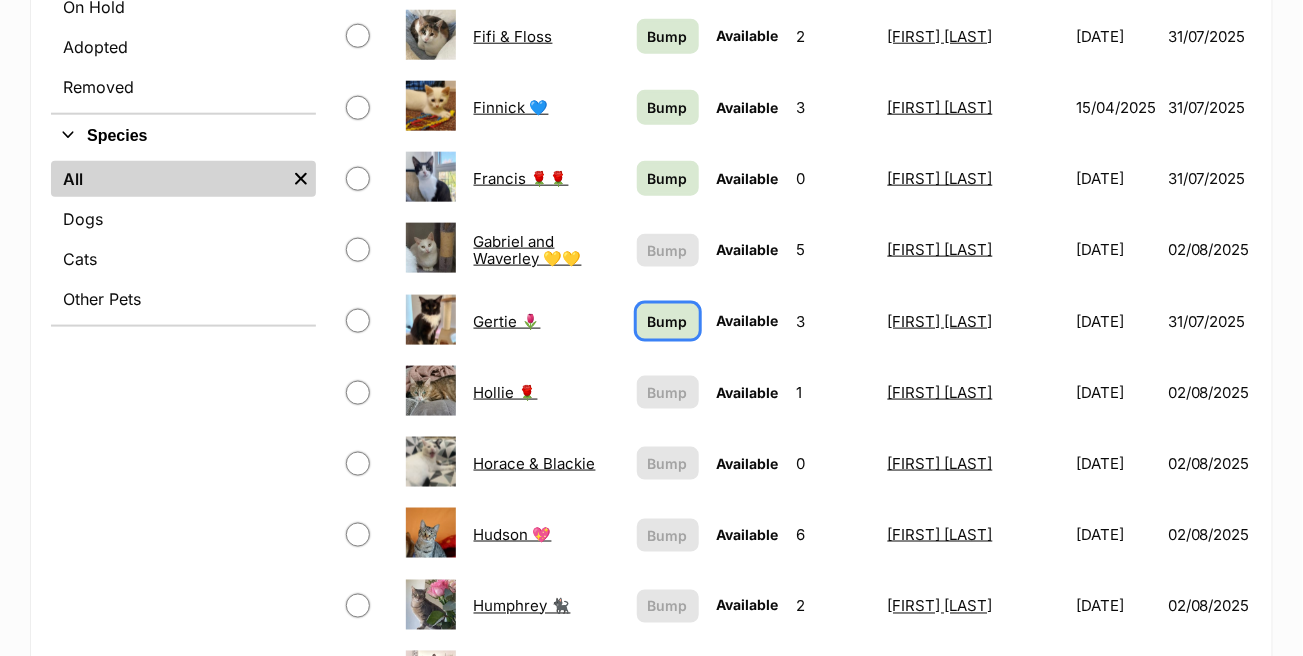scroll, scrollTop: 900, scrollLeft: 0, axis: vertical 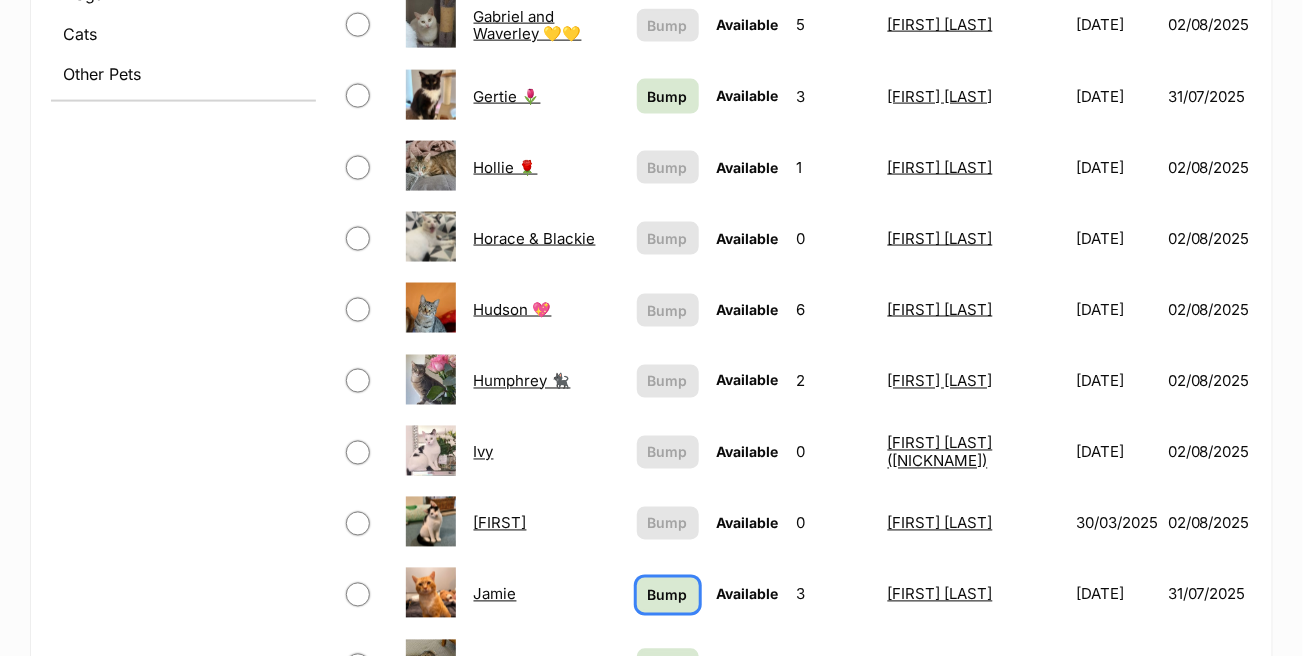 click on "Bump" at bounding box center (668, 595) 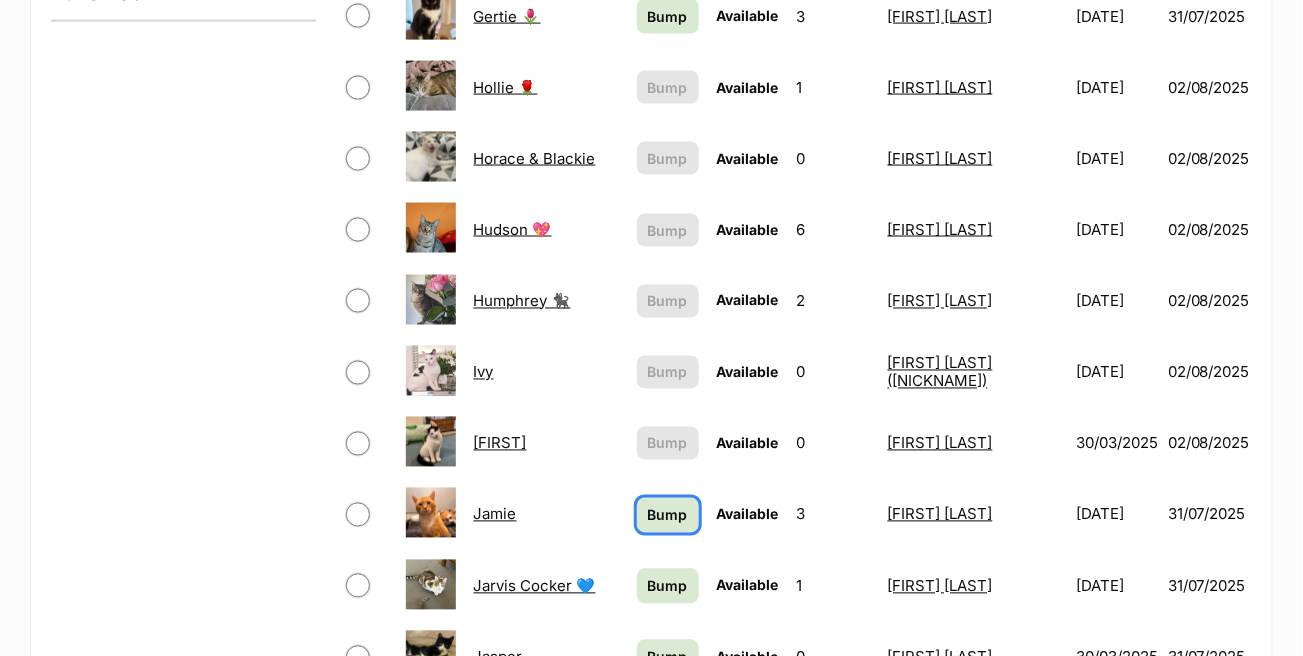 scroll, scrollTop: 1100, scrollLeft: 0, axis: vertical 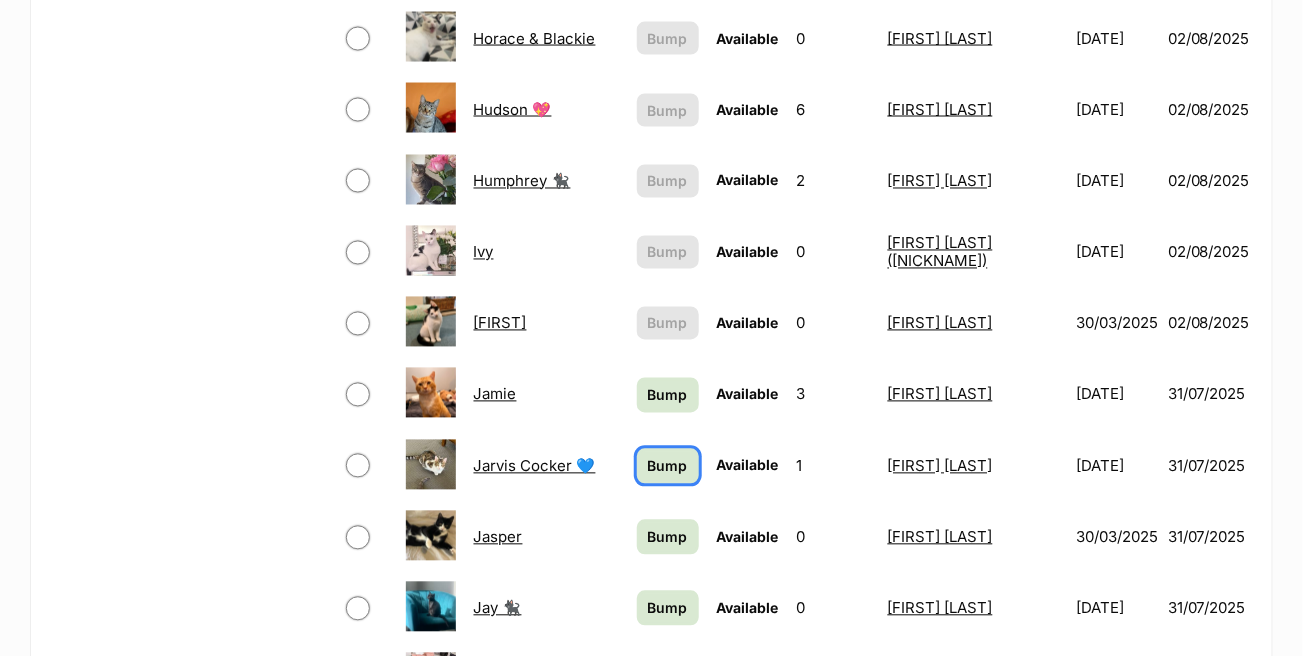 click on "Bump" at bounding box center [668, 466] 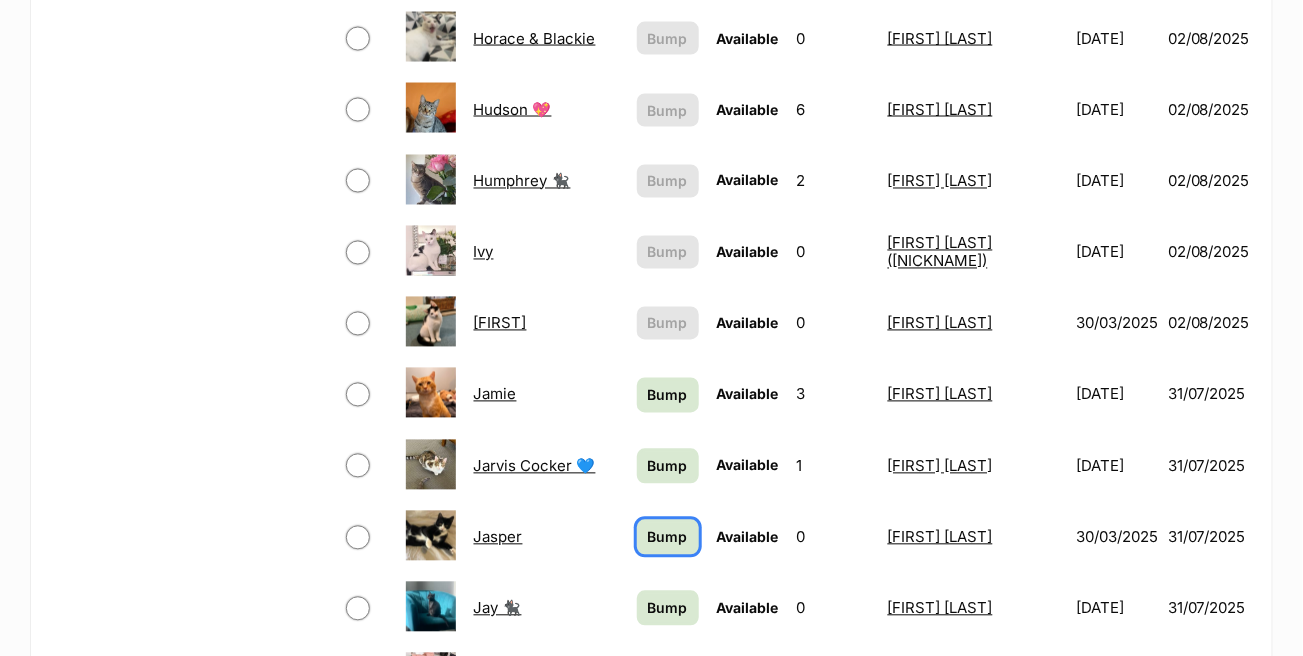 click on "Bump" at bounding box center [668, 537] 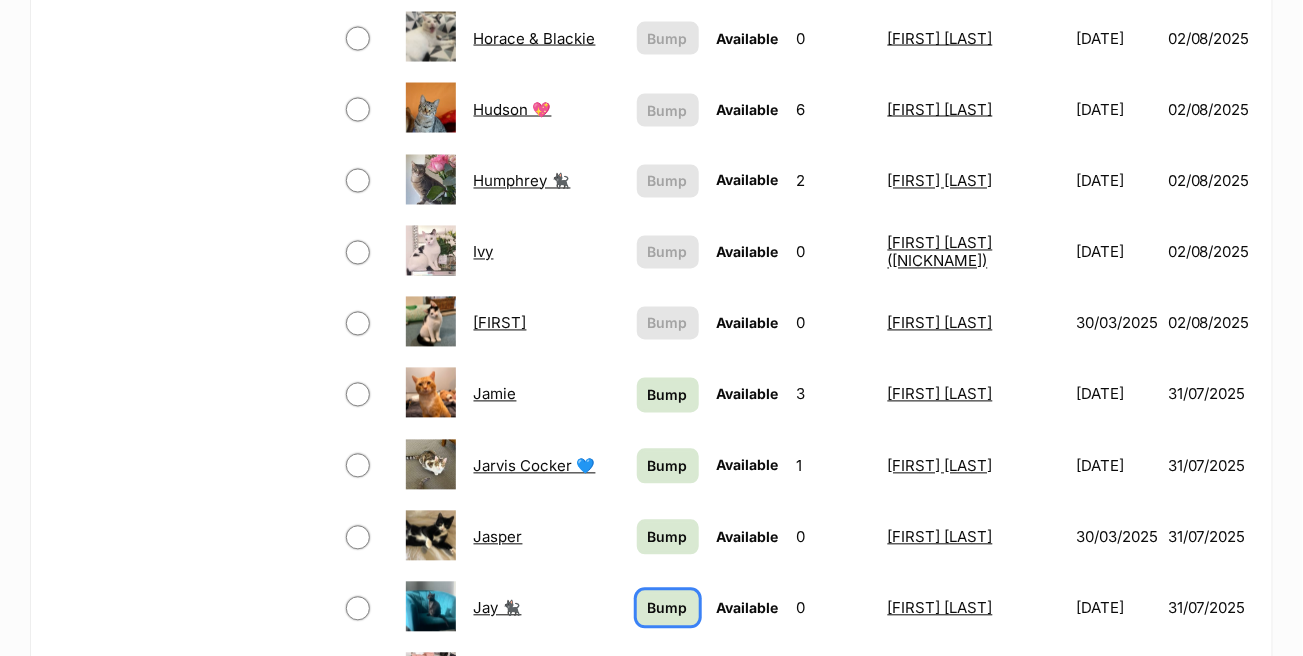 click on "Bump" at bounding box center (668, 608) 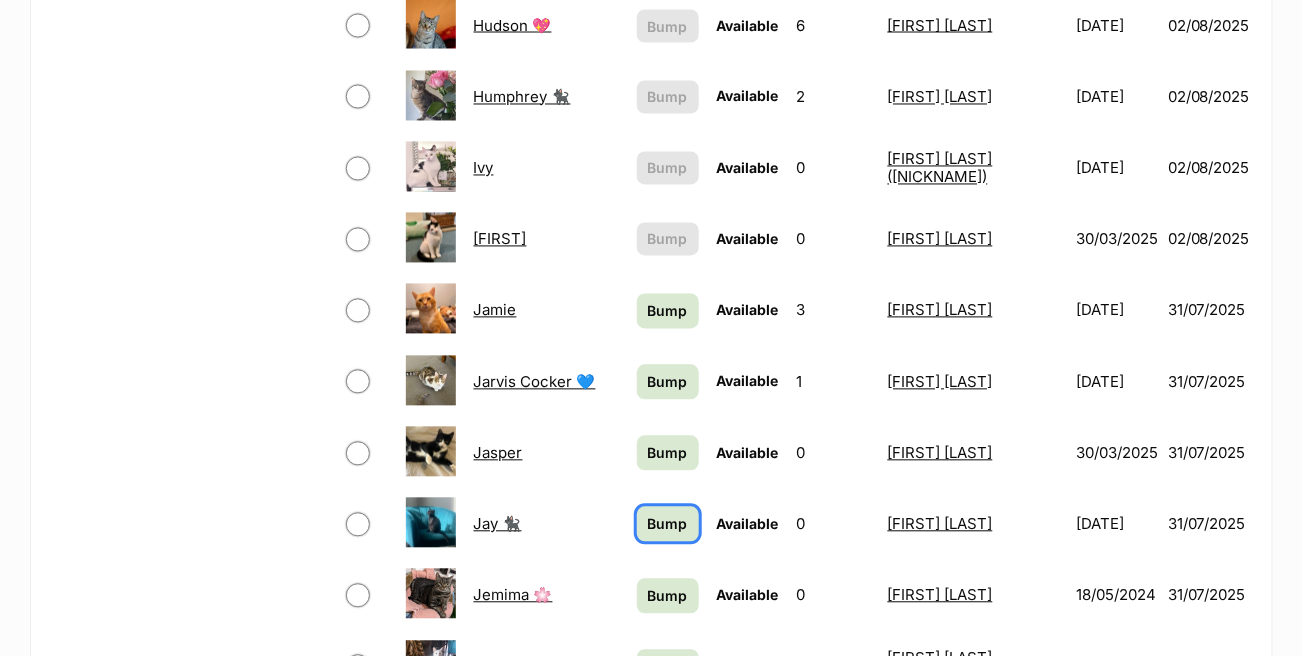 scroll, scrollTop: 1400, scrollLeft: 0, axis: vertical 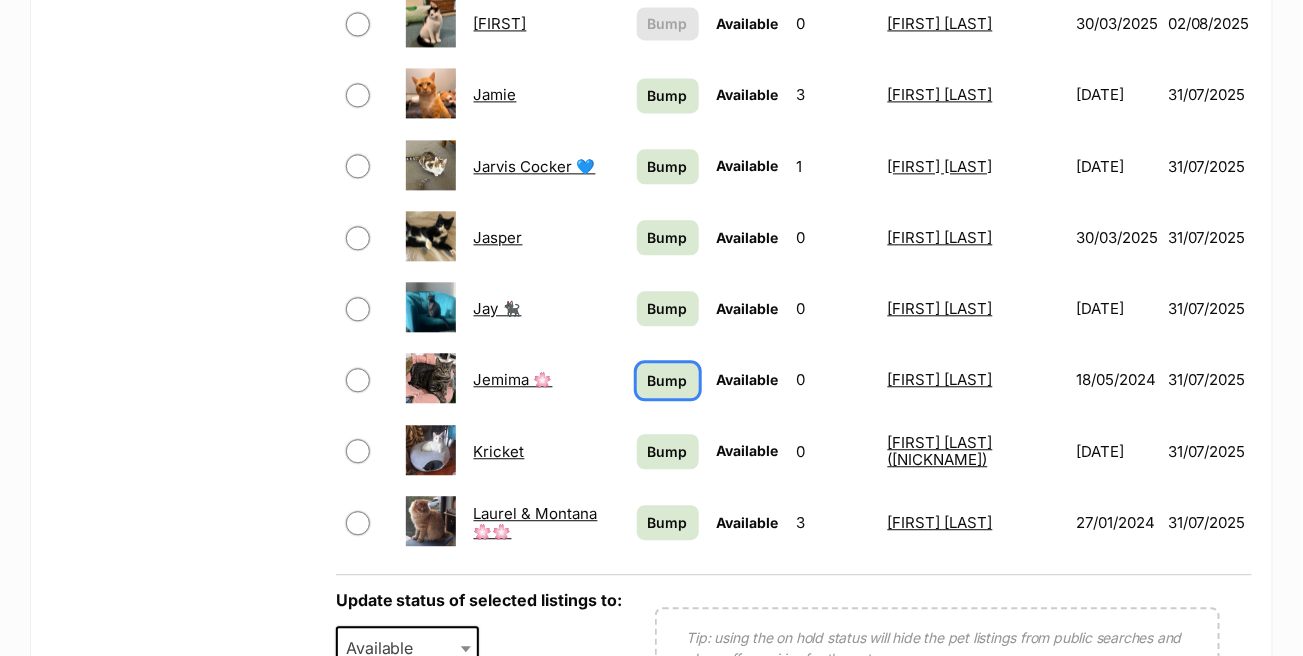 click on "Bump" at bounding box center (668, 380) 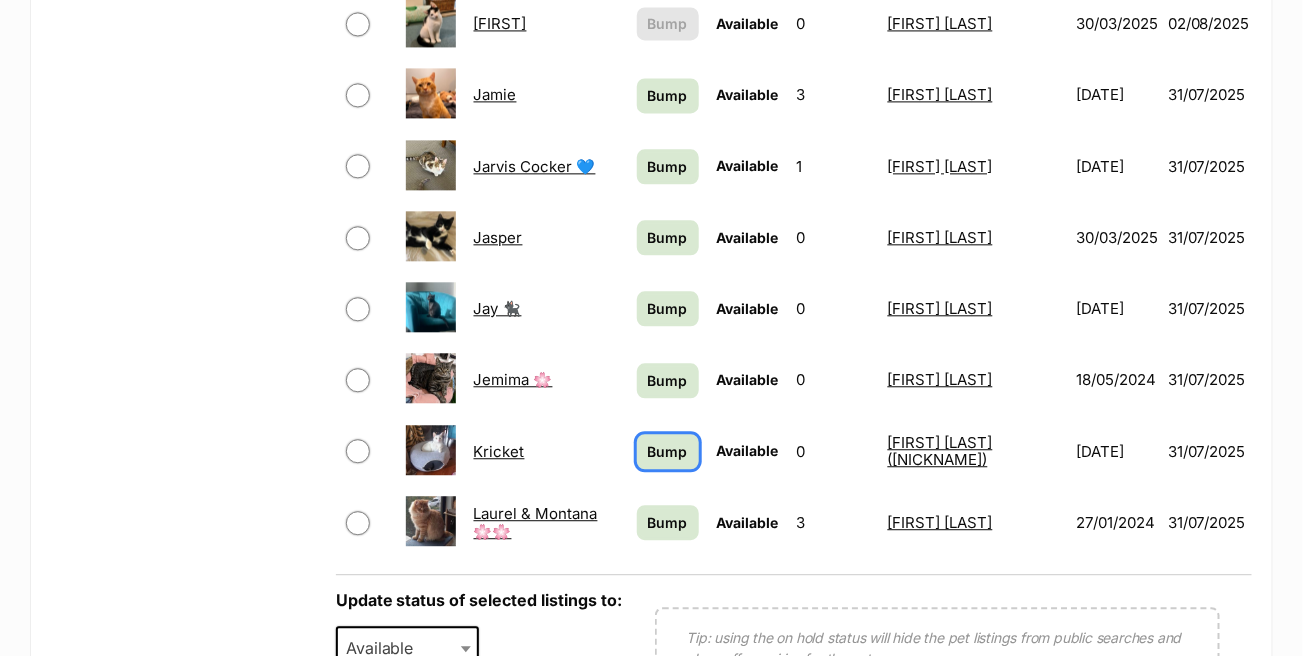 click on "Bump" at bounding box center (668, 451) 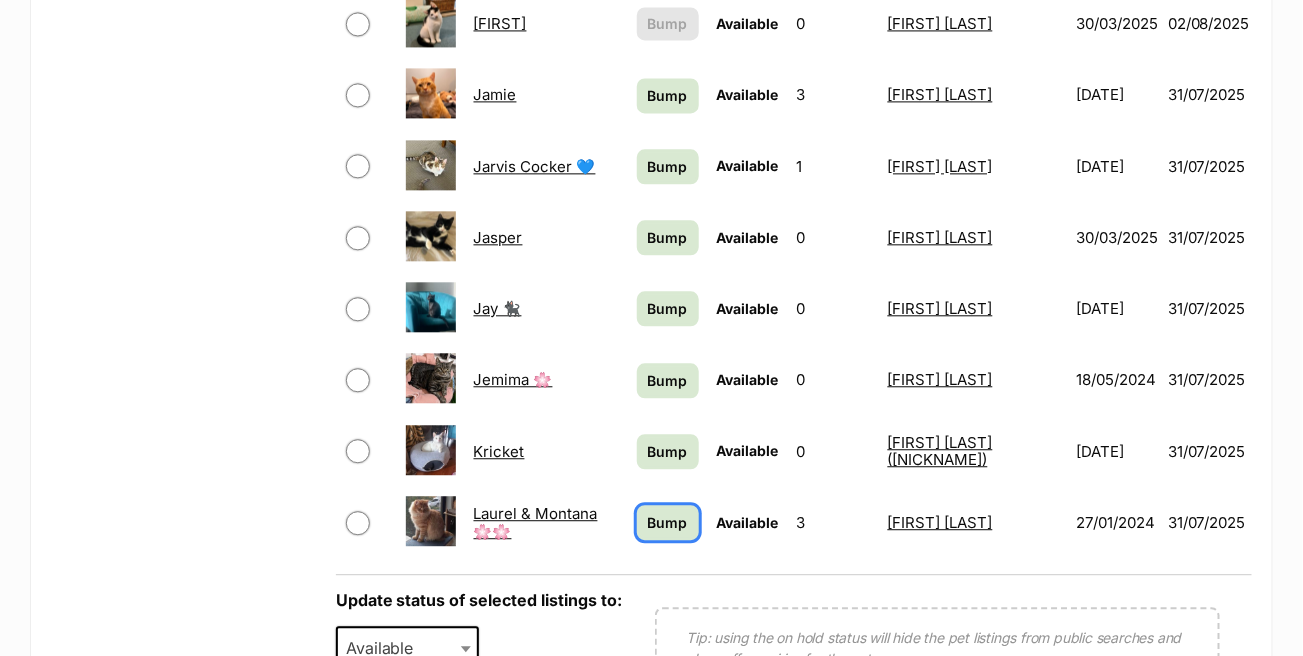 click on "Bump" at bounding box center [668, 522] 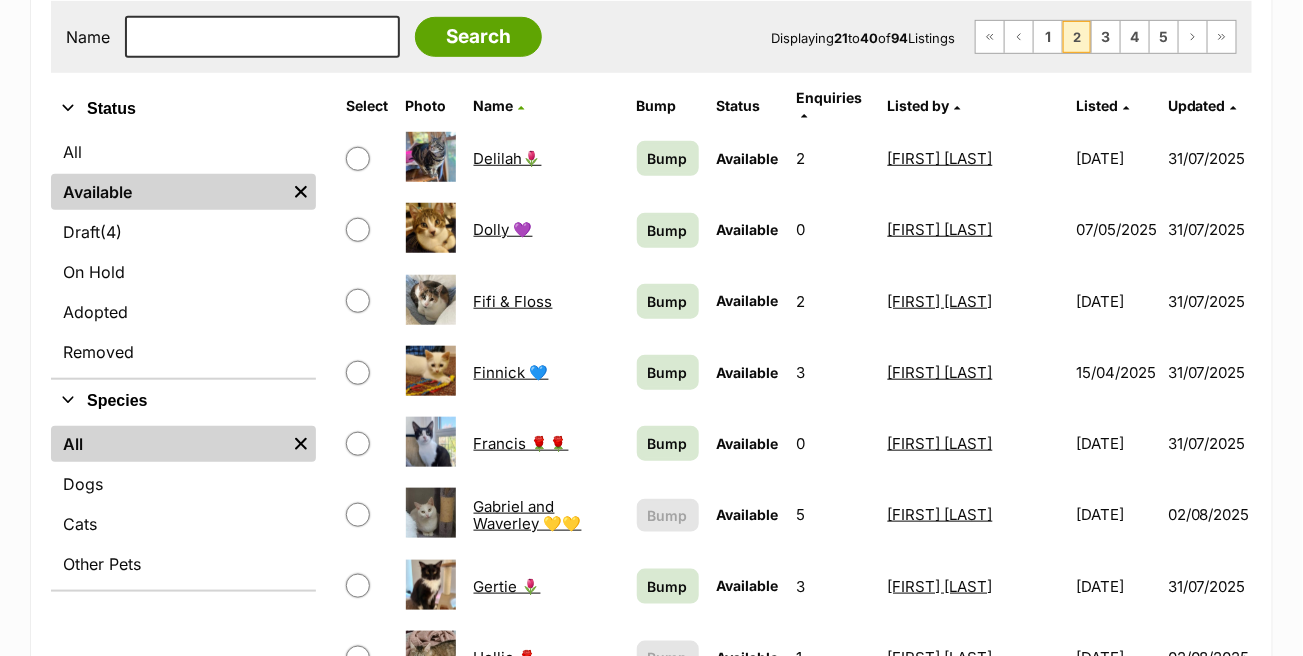 scroll, scrollTop: 400, scrollLeft: 0, axis: vertical 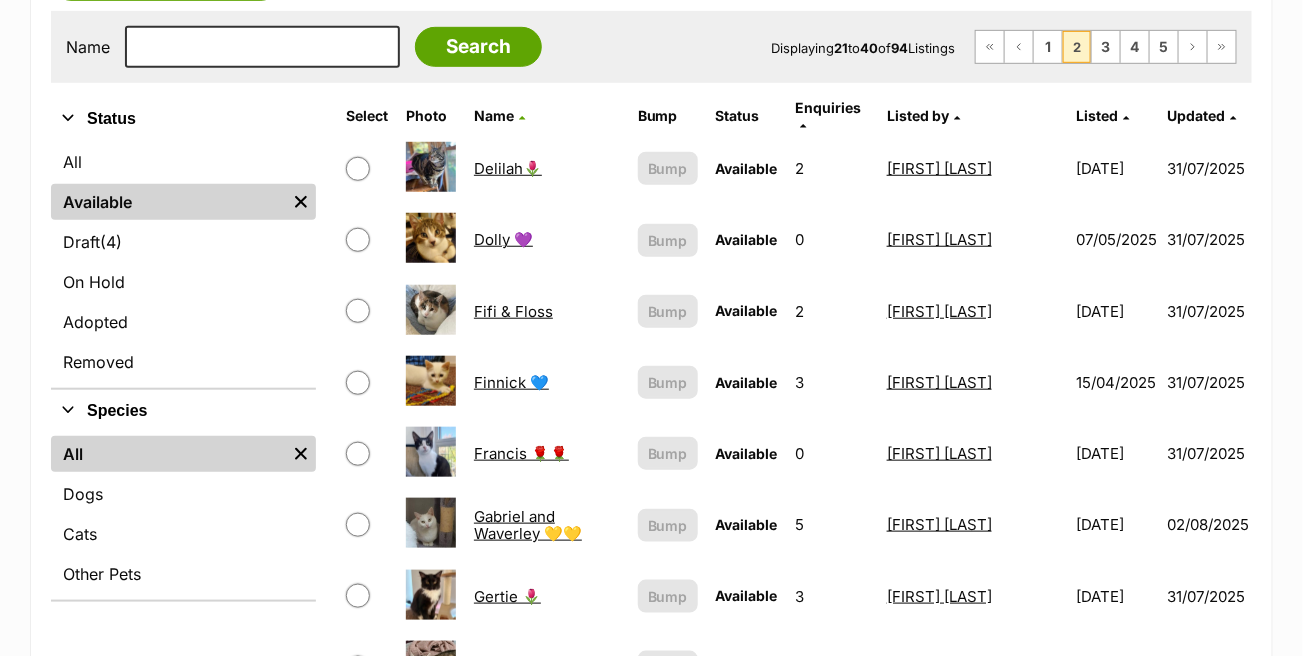click on "Dolly 💜" at bounding box center (503, 239) 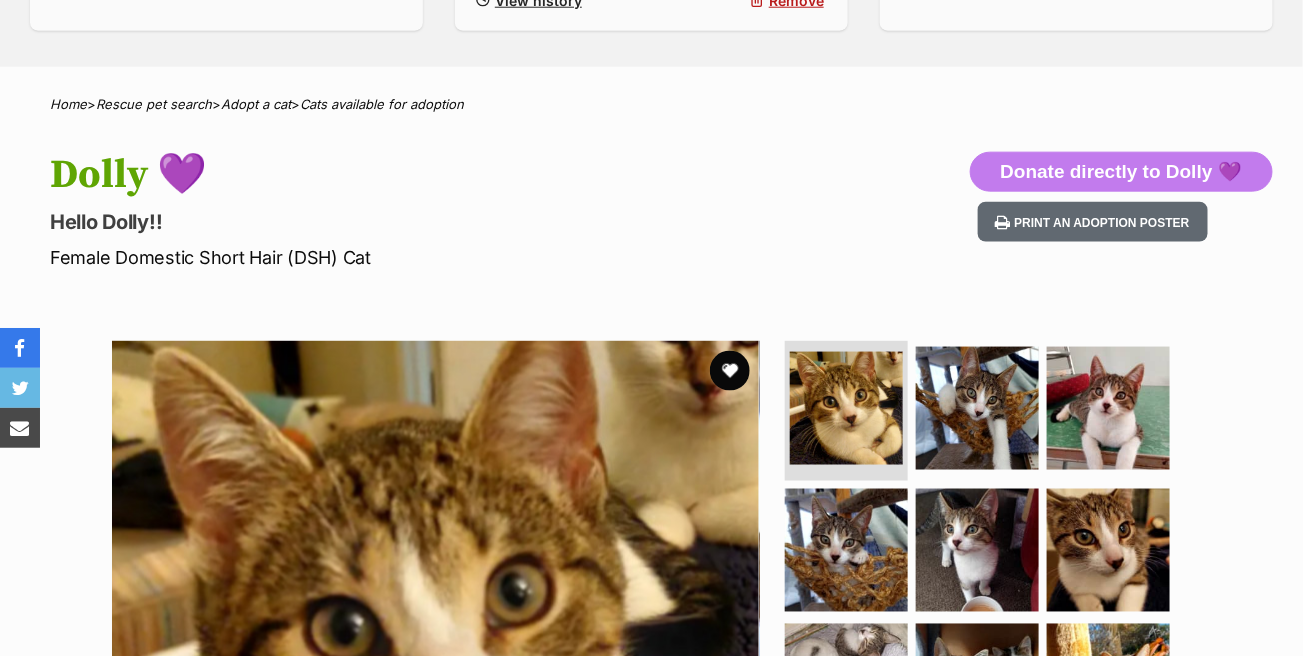 scroll, scrollTop: 0, scrollLeft: 0, axis: both 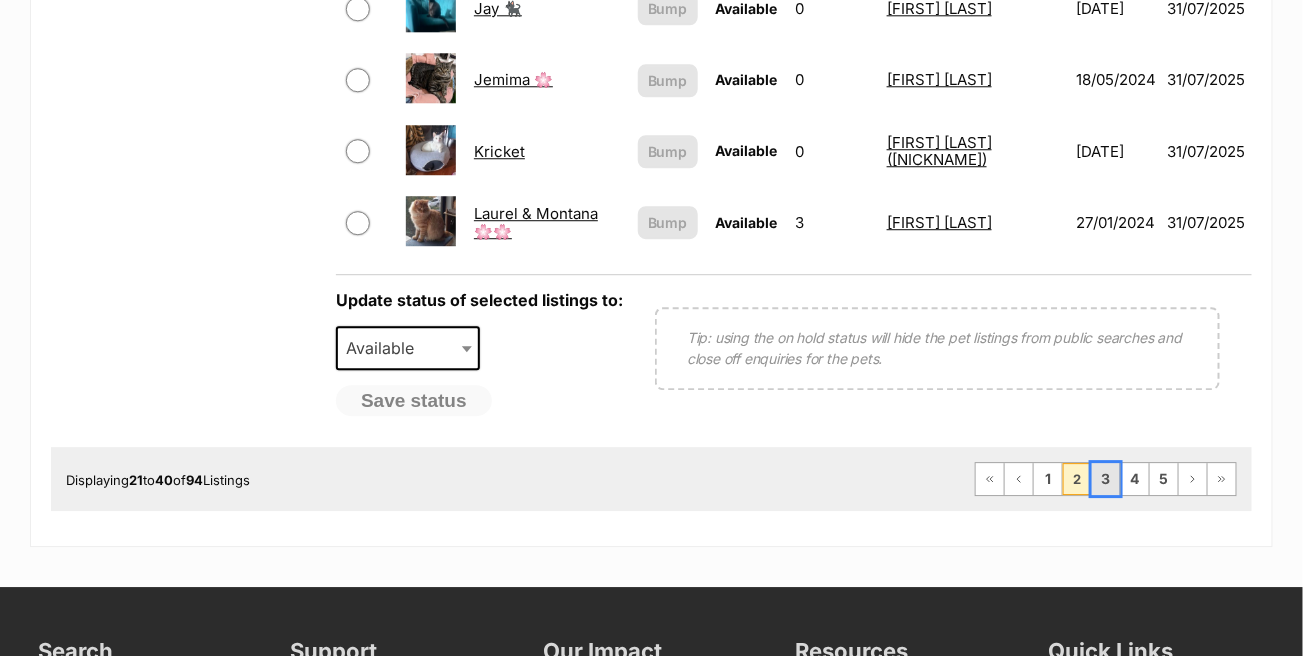 click on "3" at bounding box center (1106, 479) 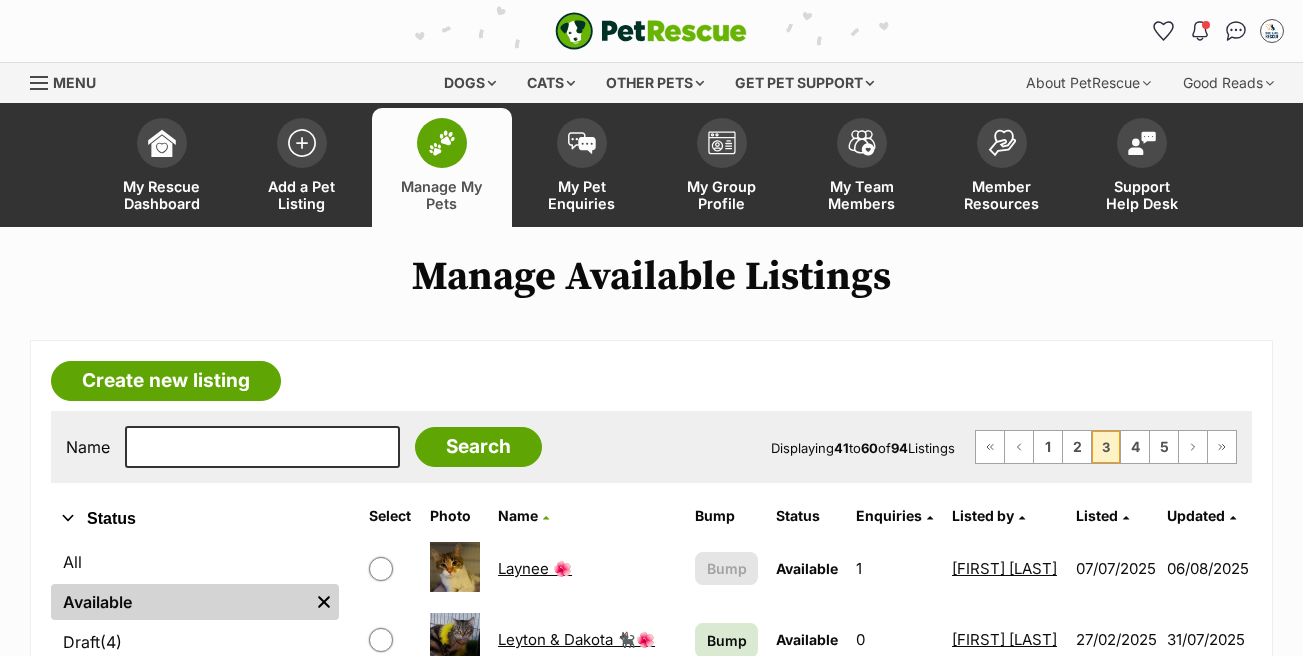 scroll, scrollTop: 300, scrollLeft: 0, axis: vertical 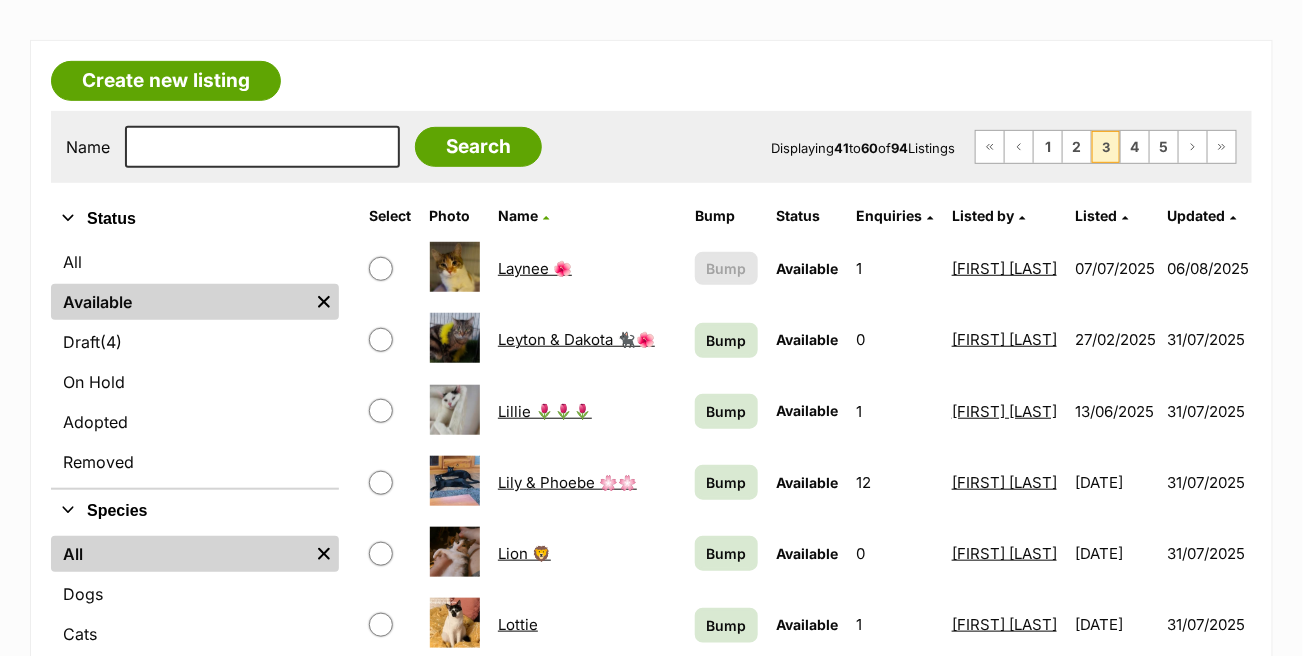 click on "Laynee 🌺" at bounding box center (535, 268) 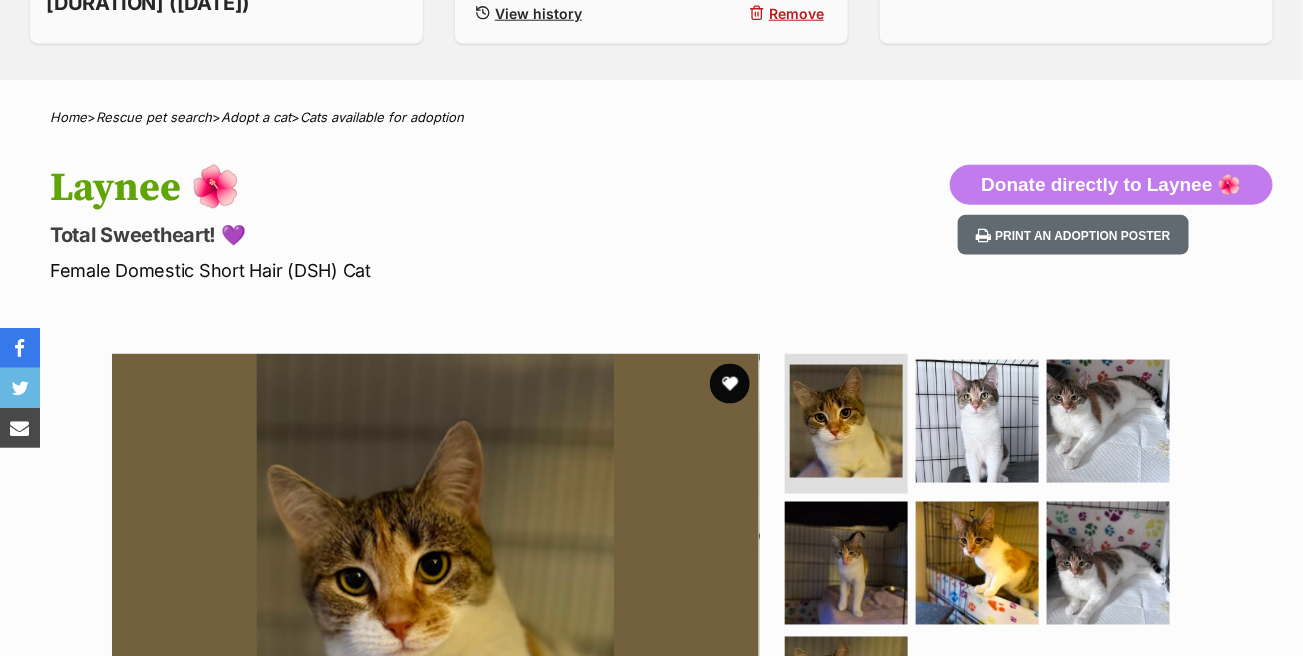scroll, scrollTop: 880, scrollLeft: 0, axis: vertical 